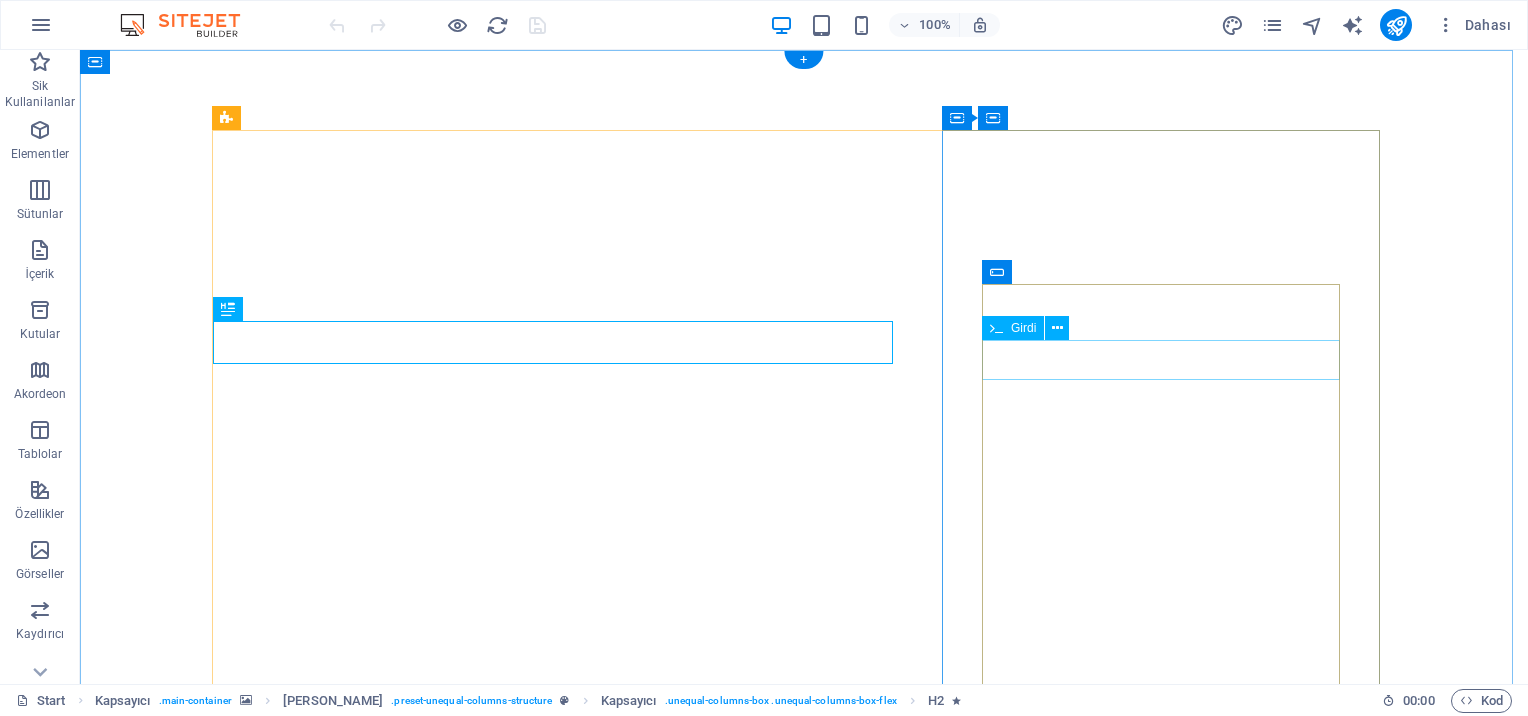 scroll, scrollTop: 0, scrollLeft: 0, axis: both 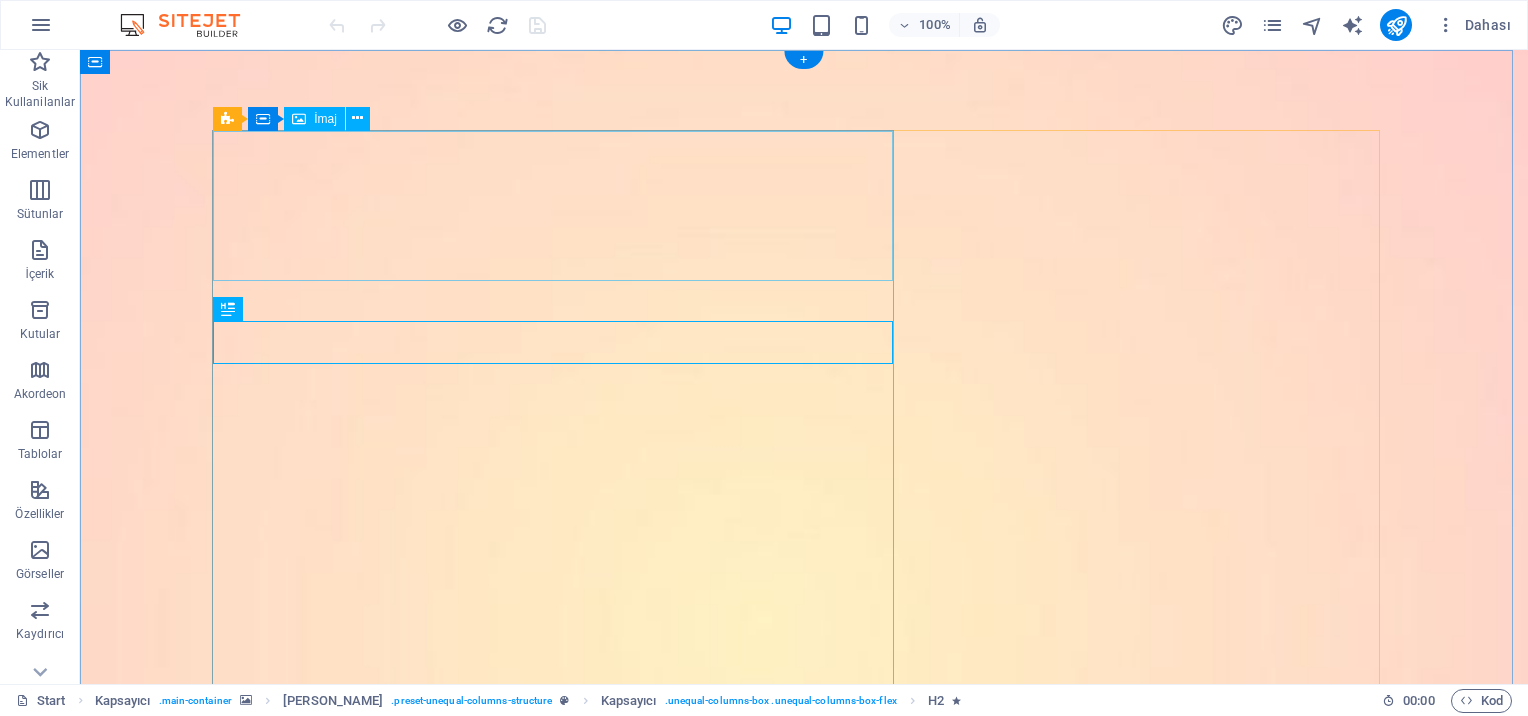 click at bounding box center [804, 1307] 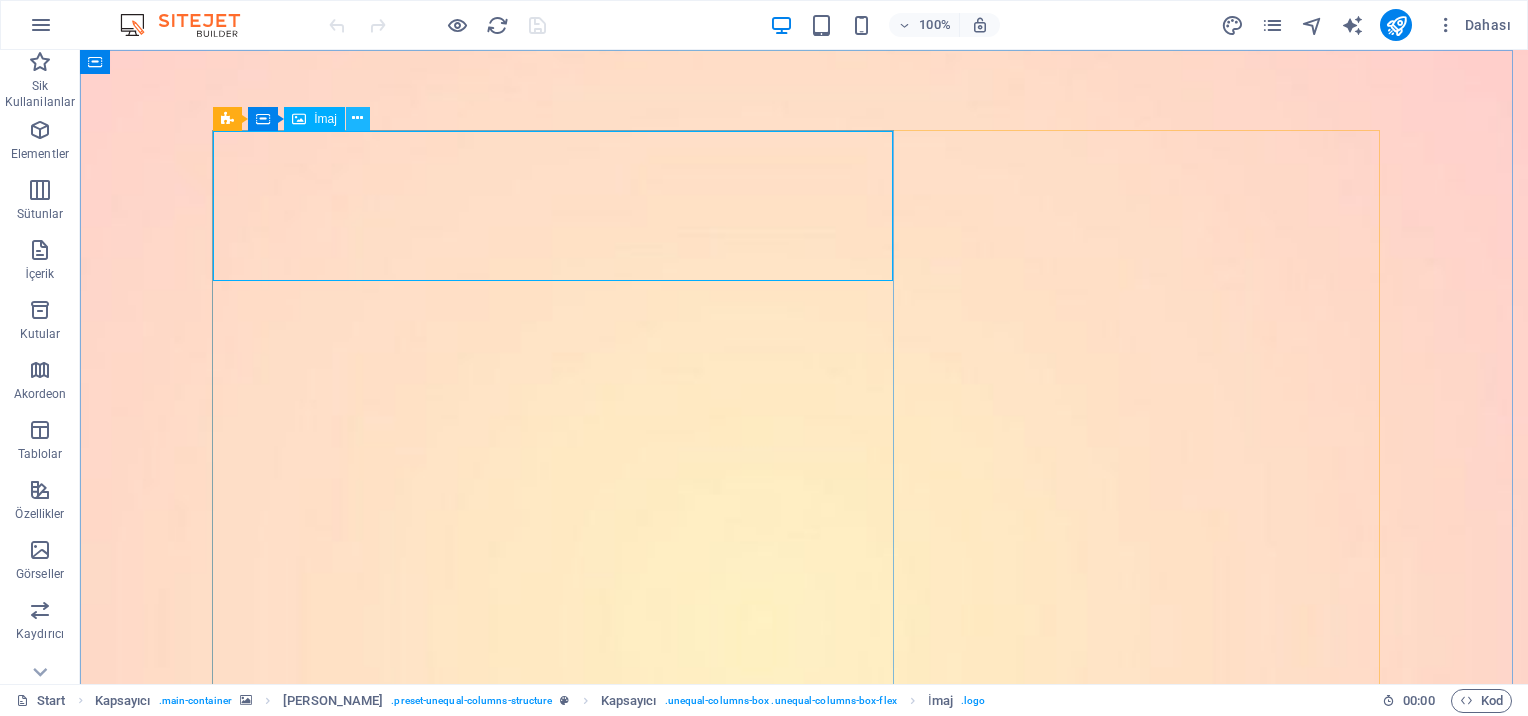 click at bounding box center (358, 119) 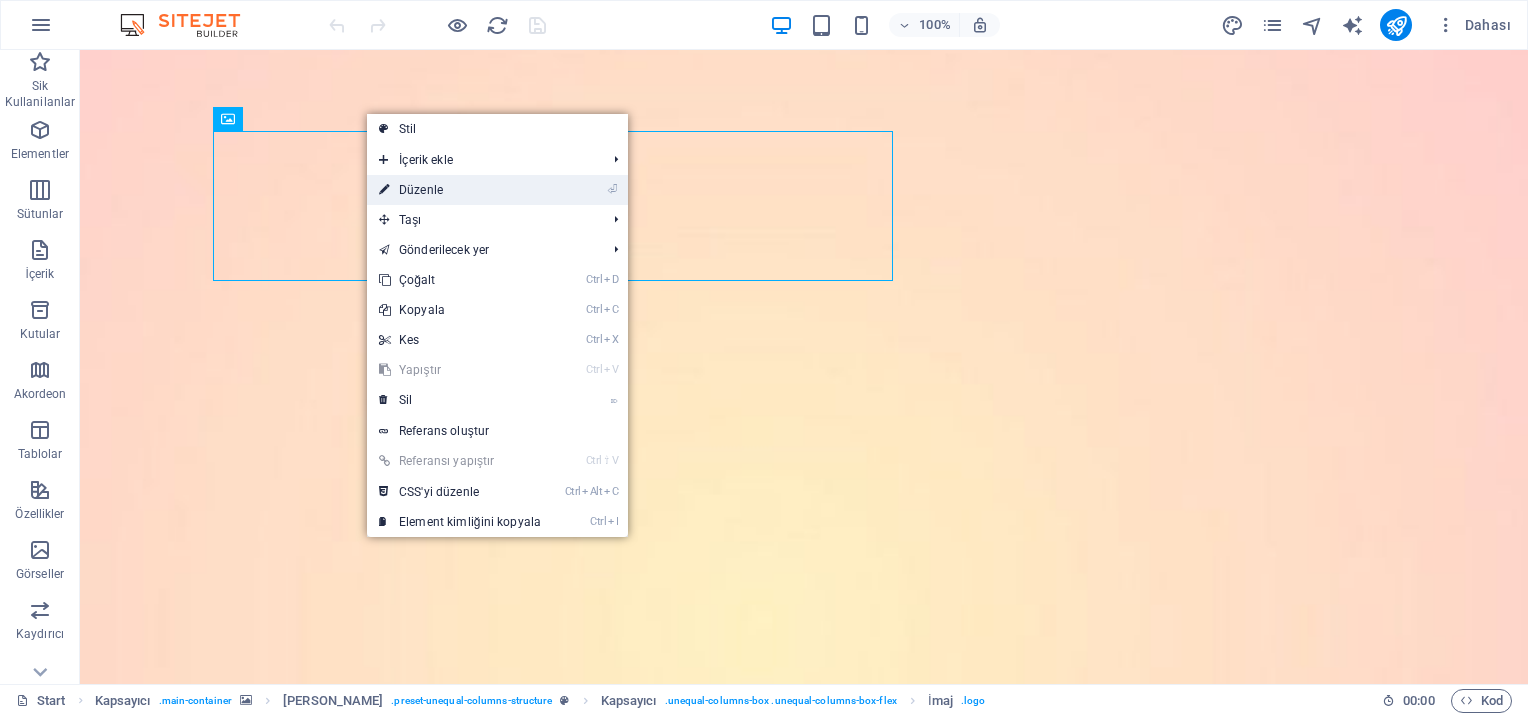 click on "⏎  Düzenle" at bounding box center (460, 190) 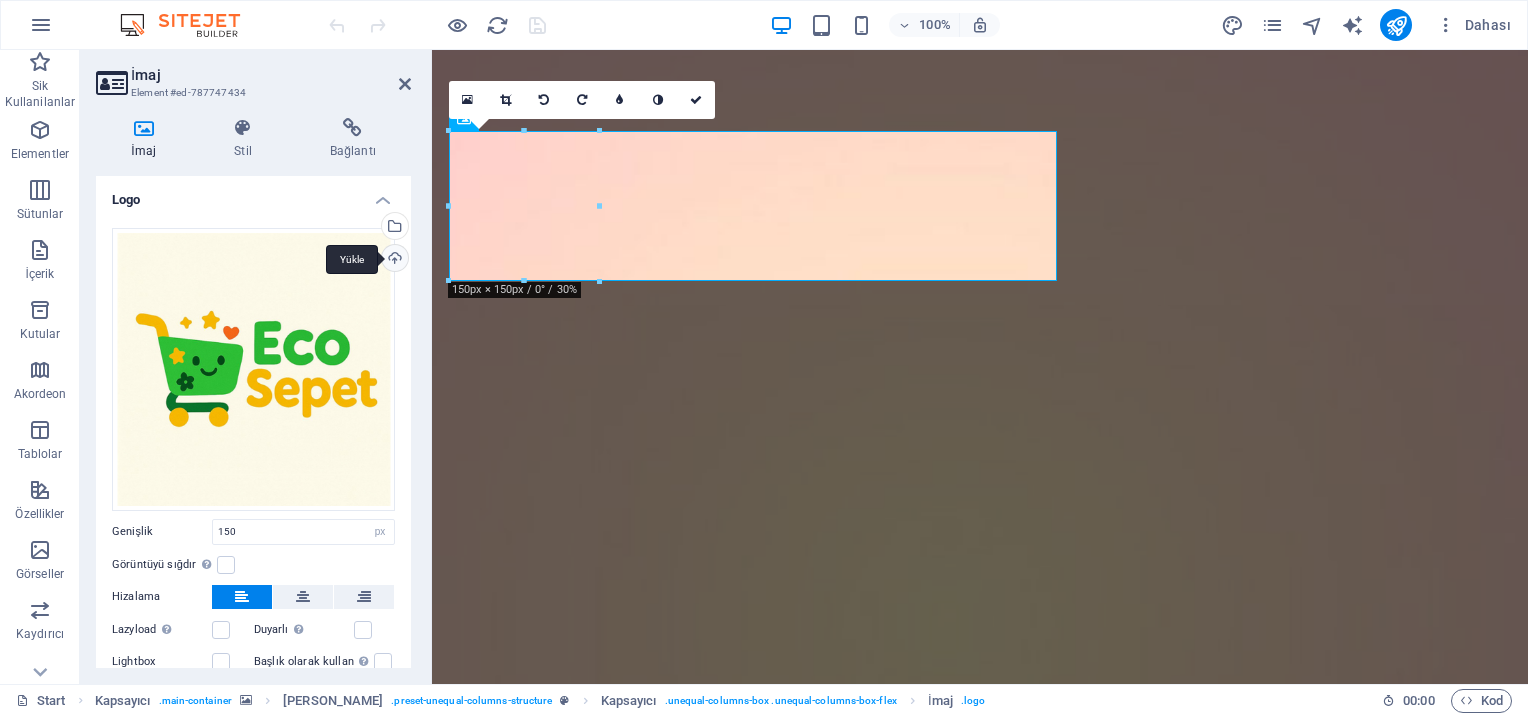 click on "Yükle" at bounding box center [393, 260] 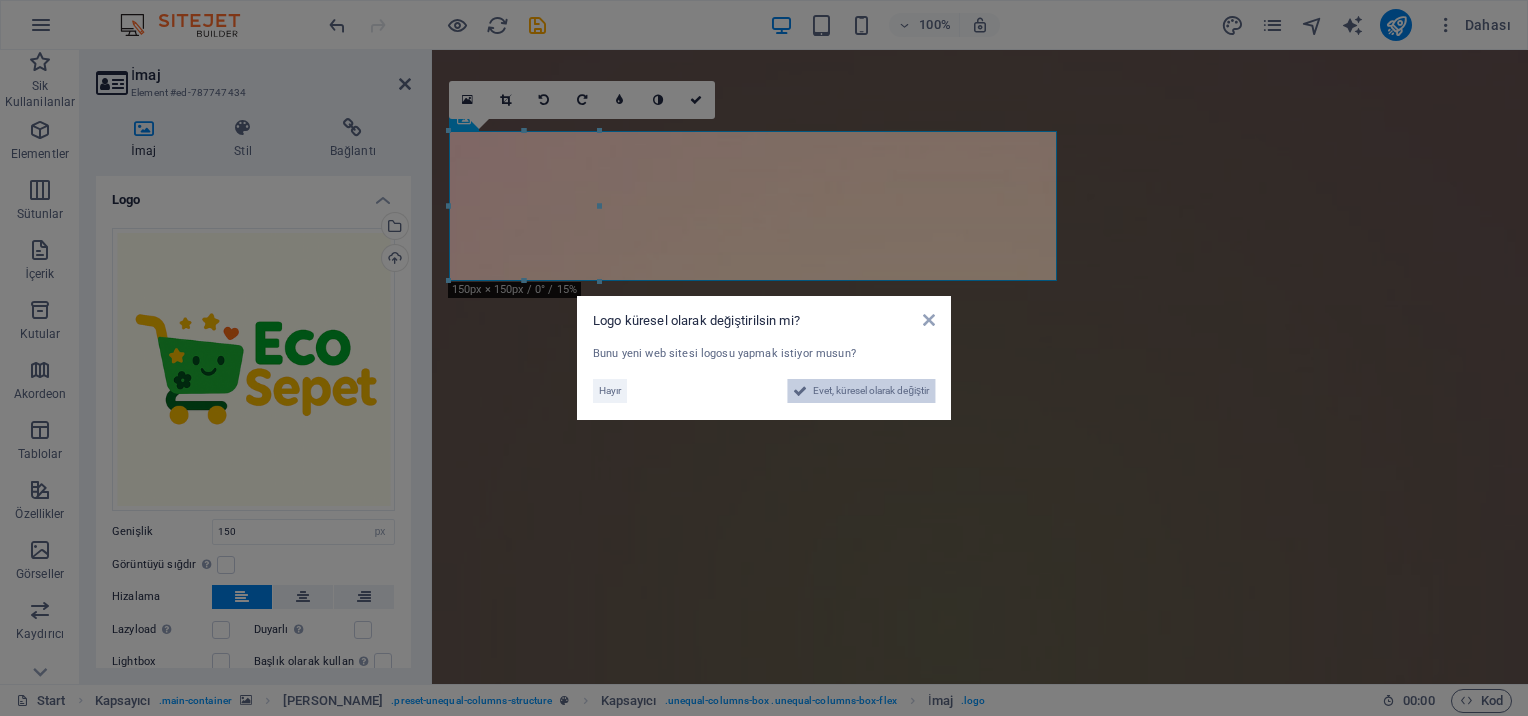 click on "Evet, küresel olarak değiştir" at bounding box center [871, 391] 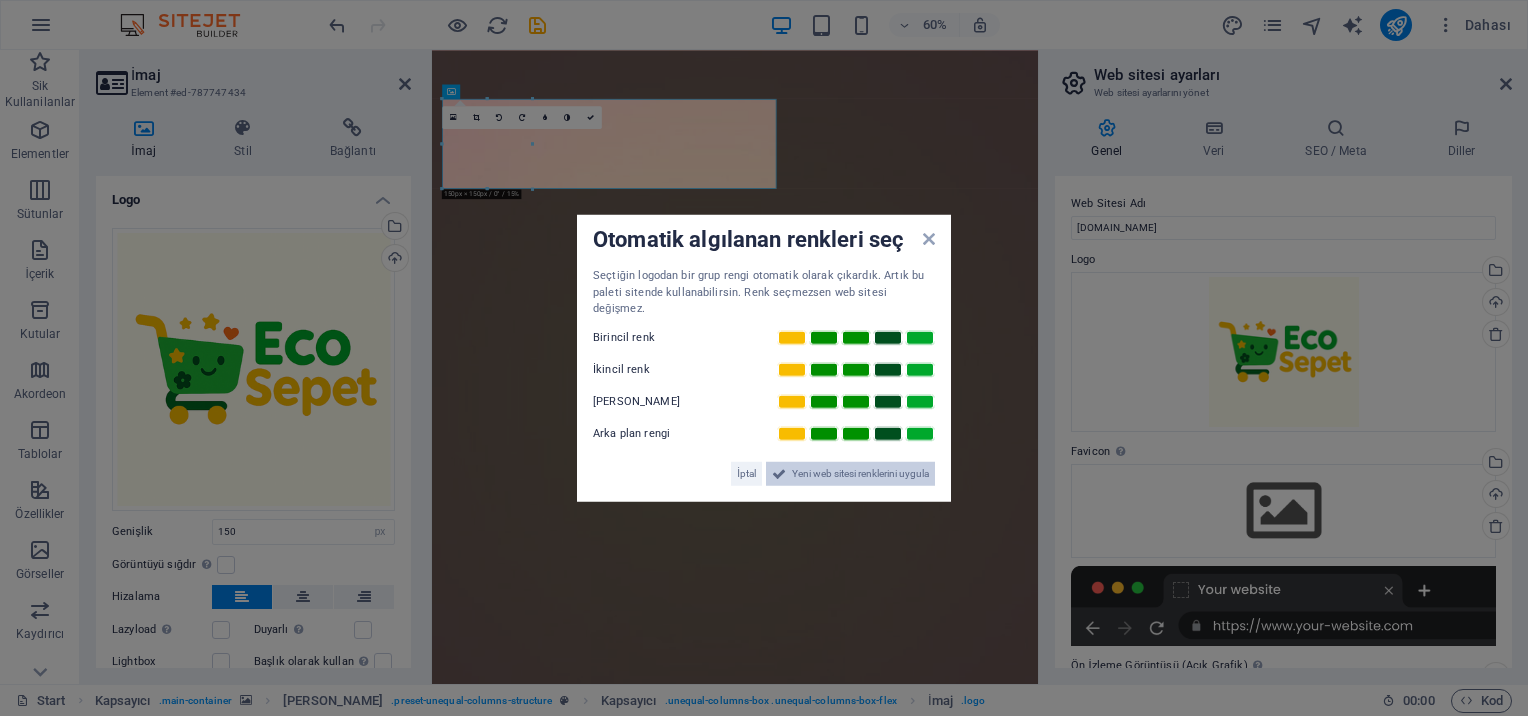 click on "Yeni web sitesi renklerini uygula" at bounding box center [860, 473] 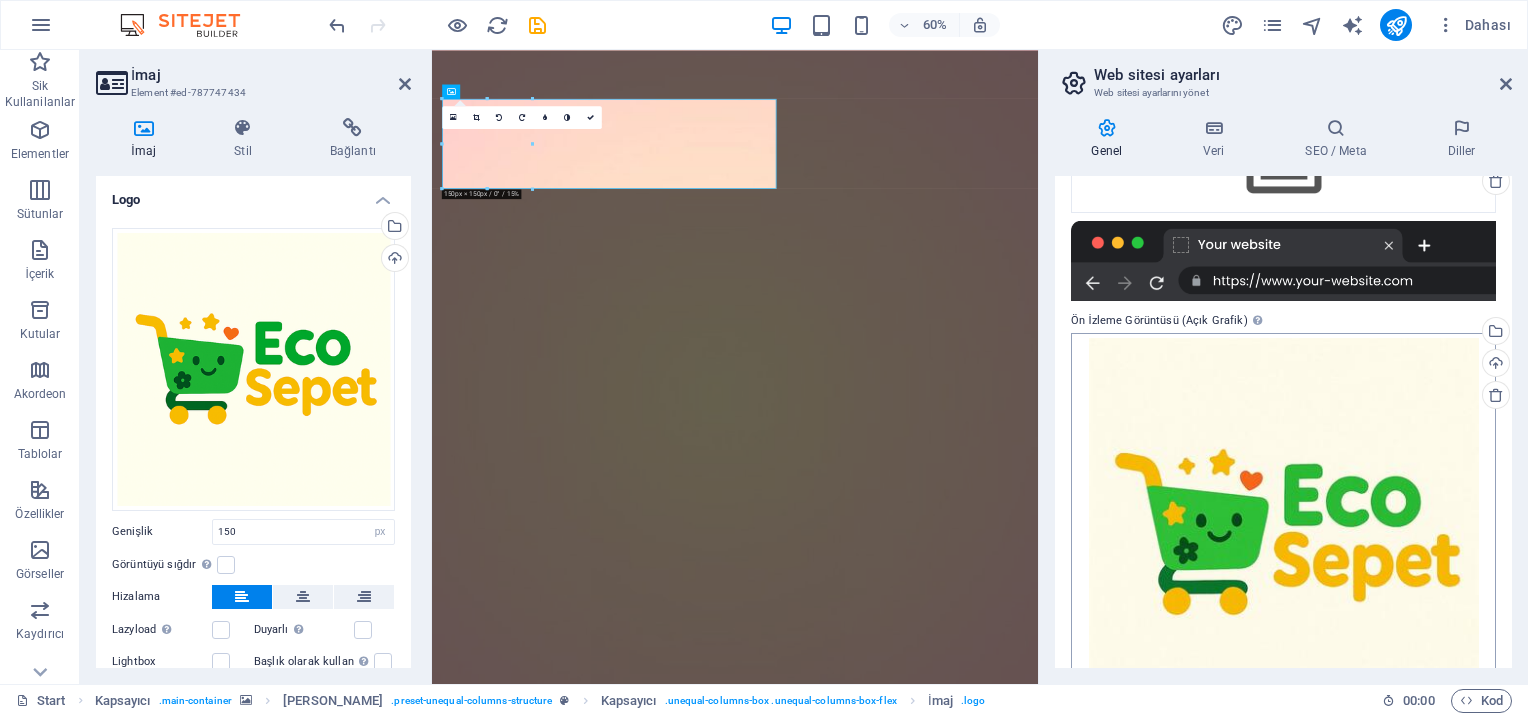 scroll, scrollTop: 0, scrollLeft: 0, axis: both 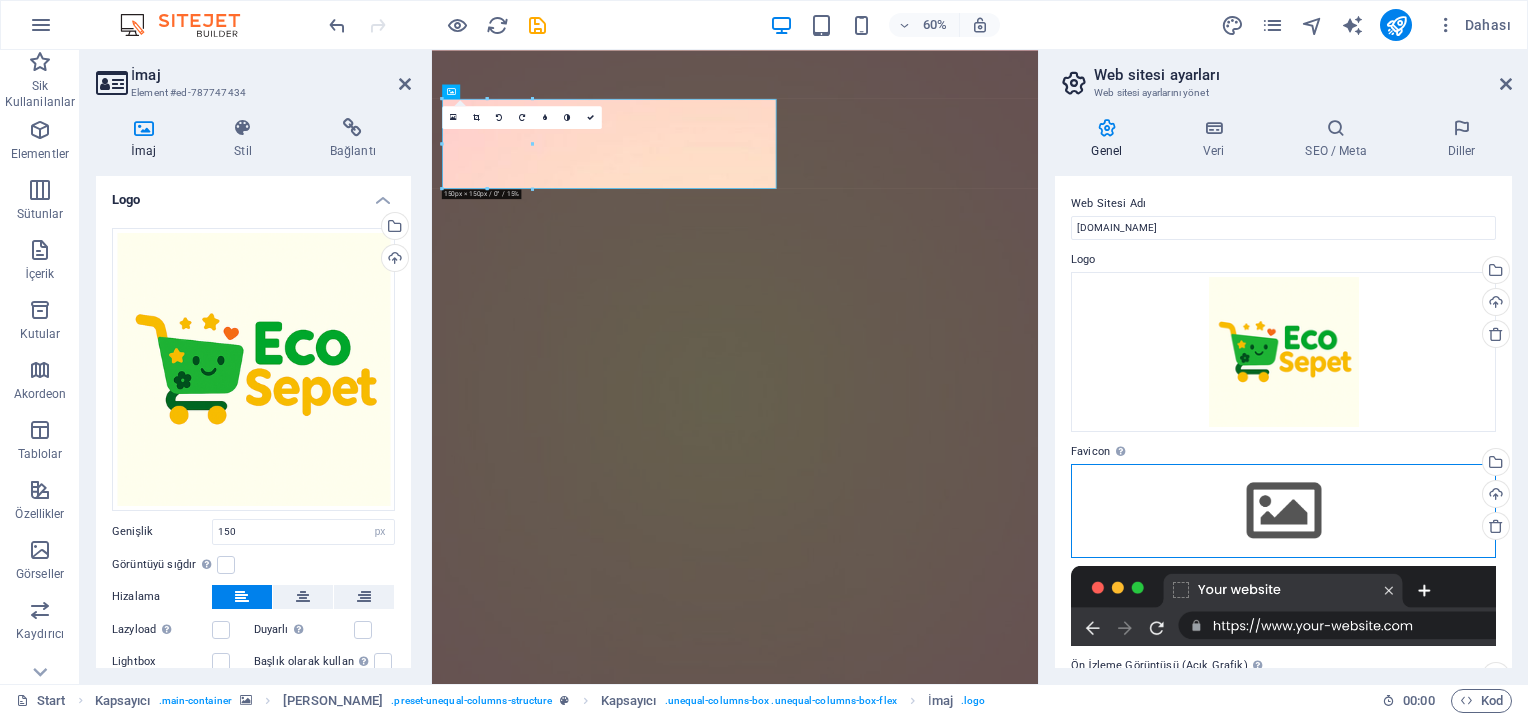 click on "Dosyaları buraya sürükleyin, dosyaları seçmek için tıklayın veya Dosyalardan ya da ücretsiz stok fotoğraf ve videolarımızdan dosyalar seçin" at bounding box center (1283, 511) 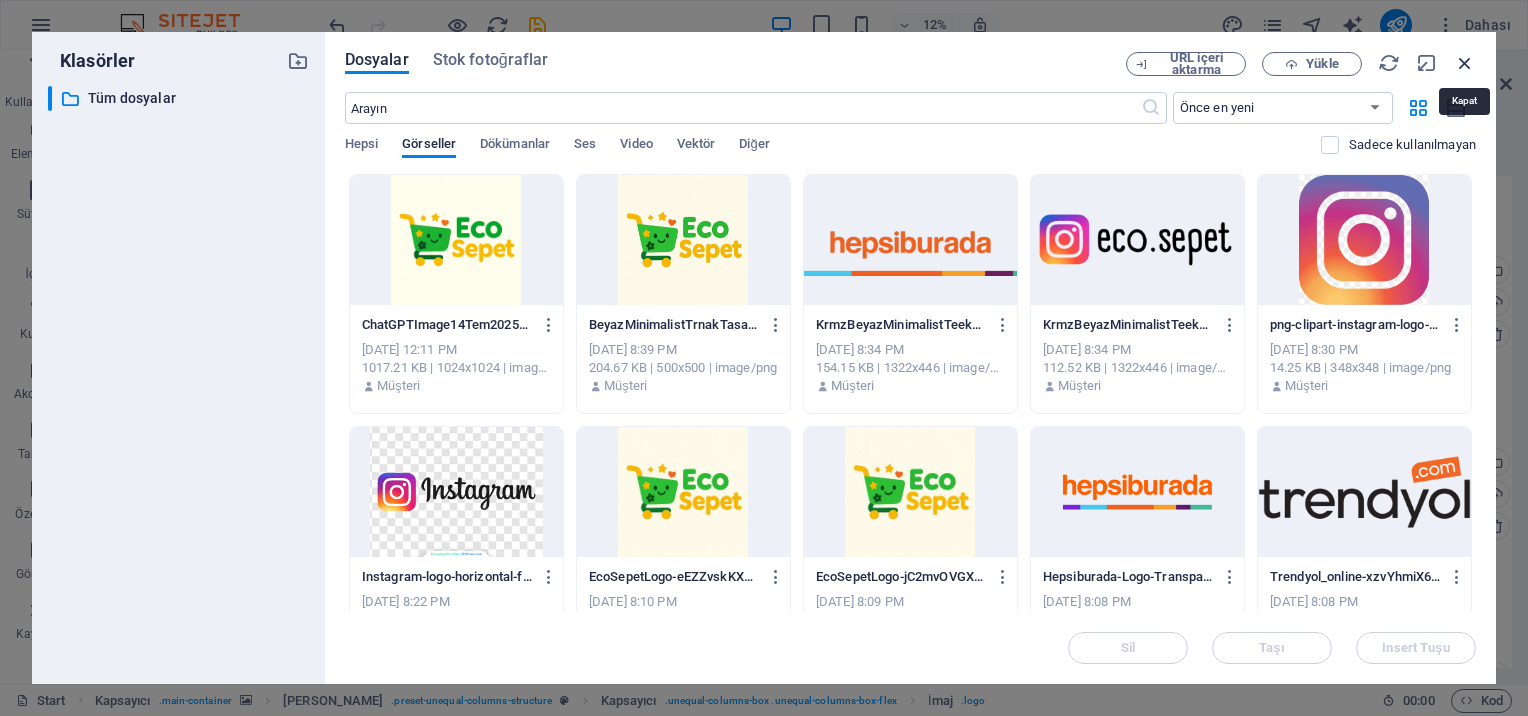 click at bounding box center (1465, 63) 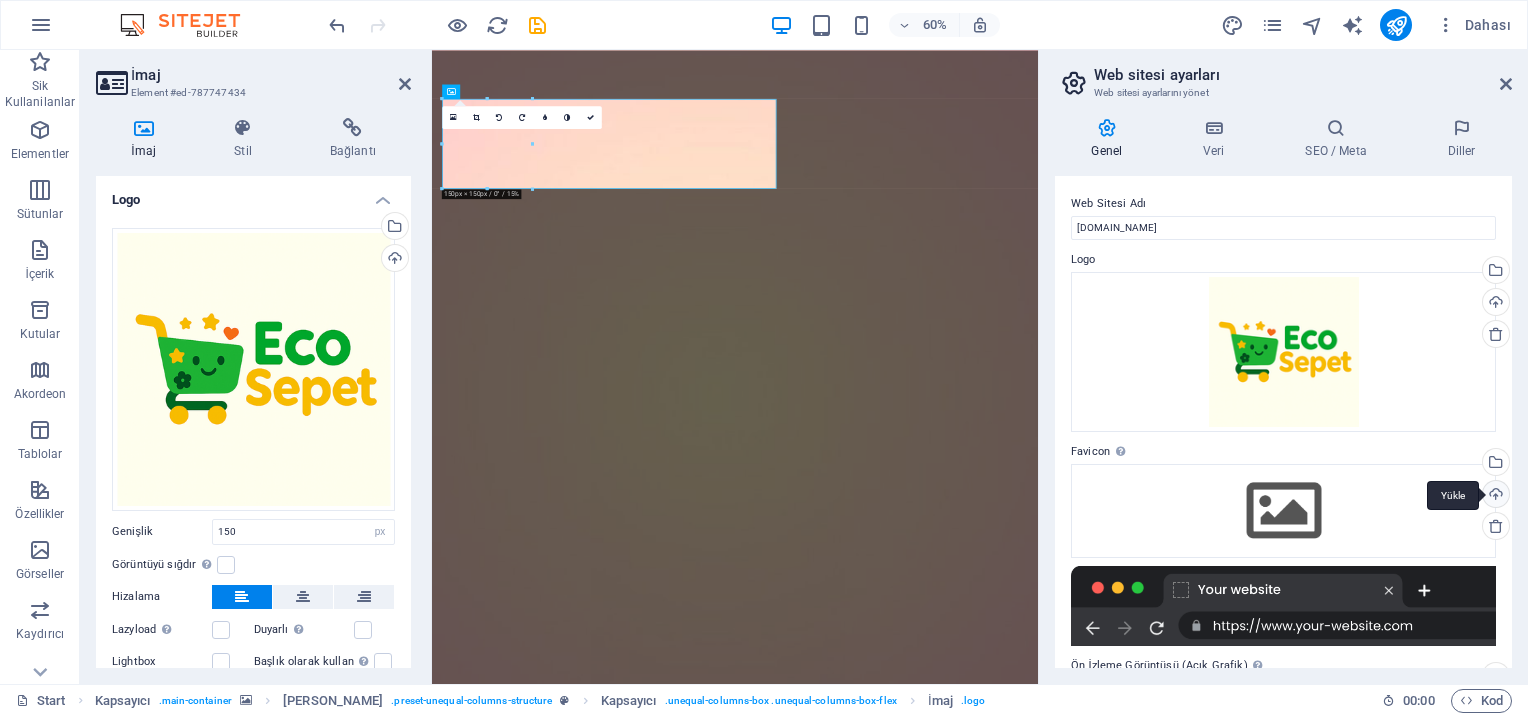 click on "Yükle" at bounding box center (1494, 496) 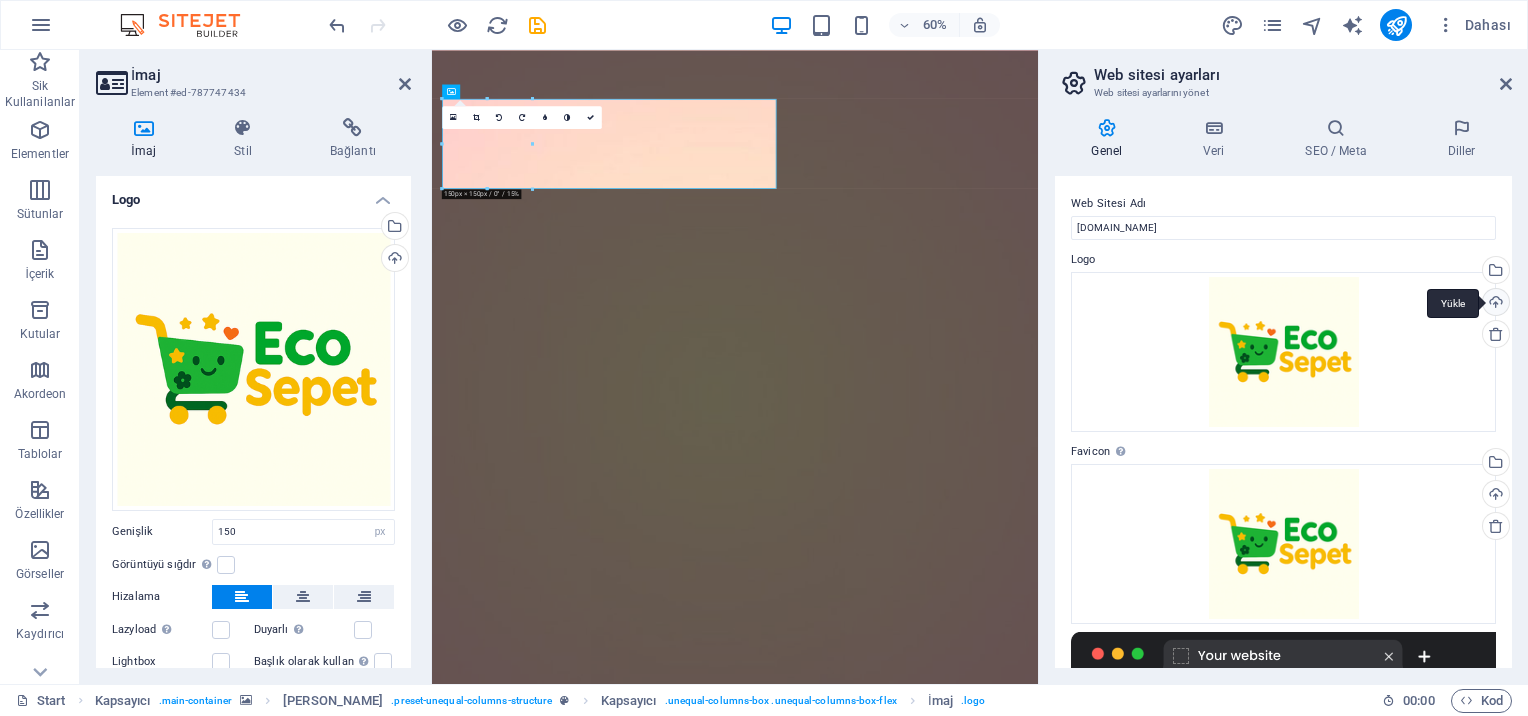 click on "Yükle" at bounding box center (1494, 304) 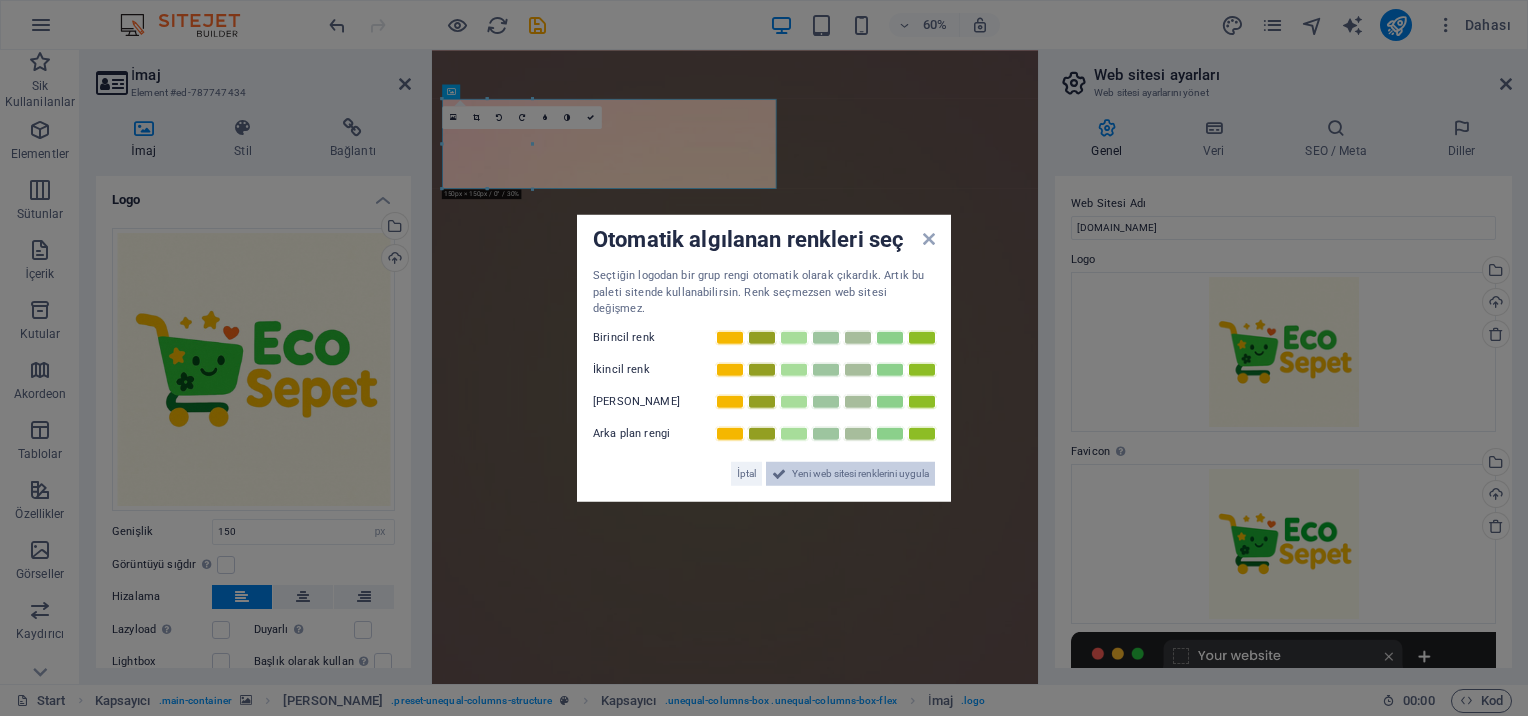 click on "Yeni web sitesi renklerini uygula" at bounding box center [860, 473] 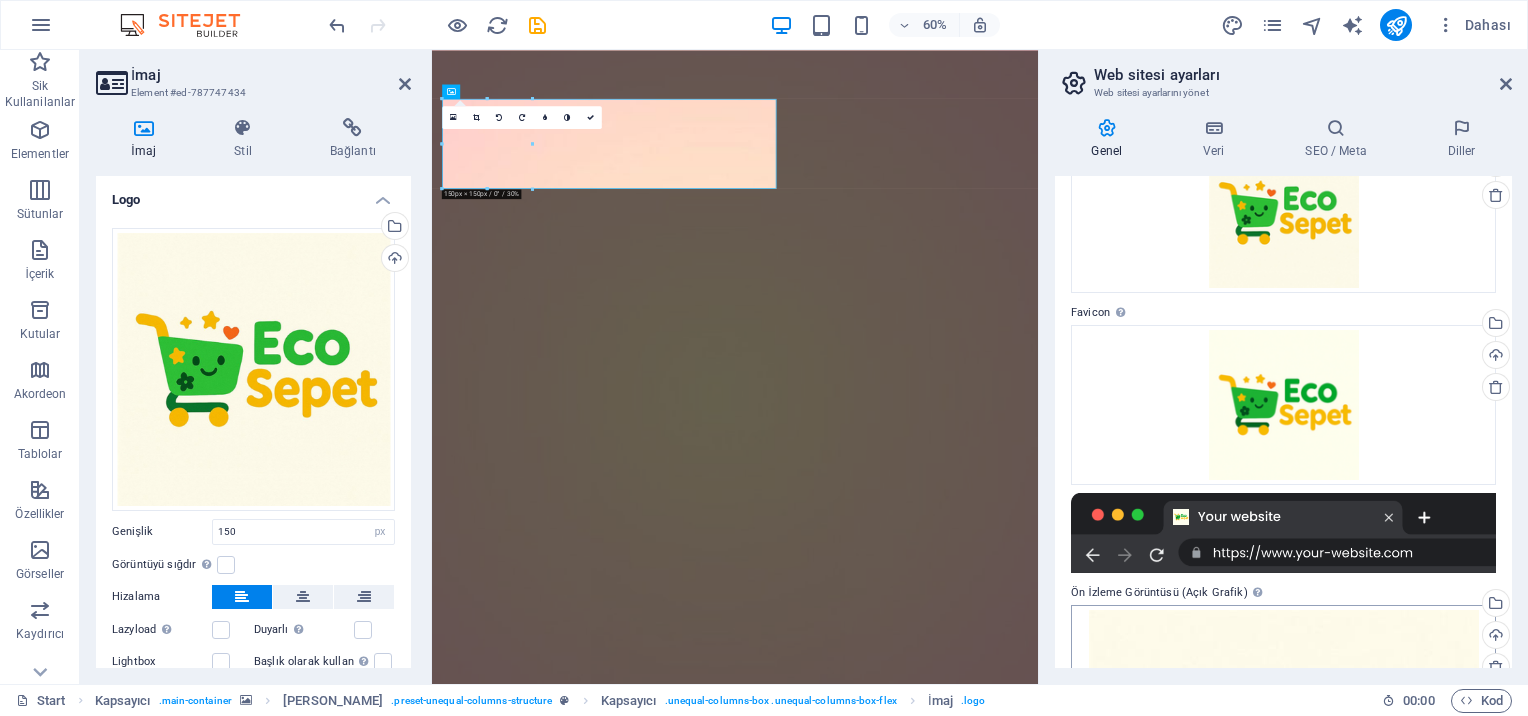 scroll, scrollTop: 0, scrollLeft: 0, axis: both 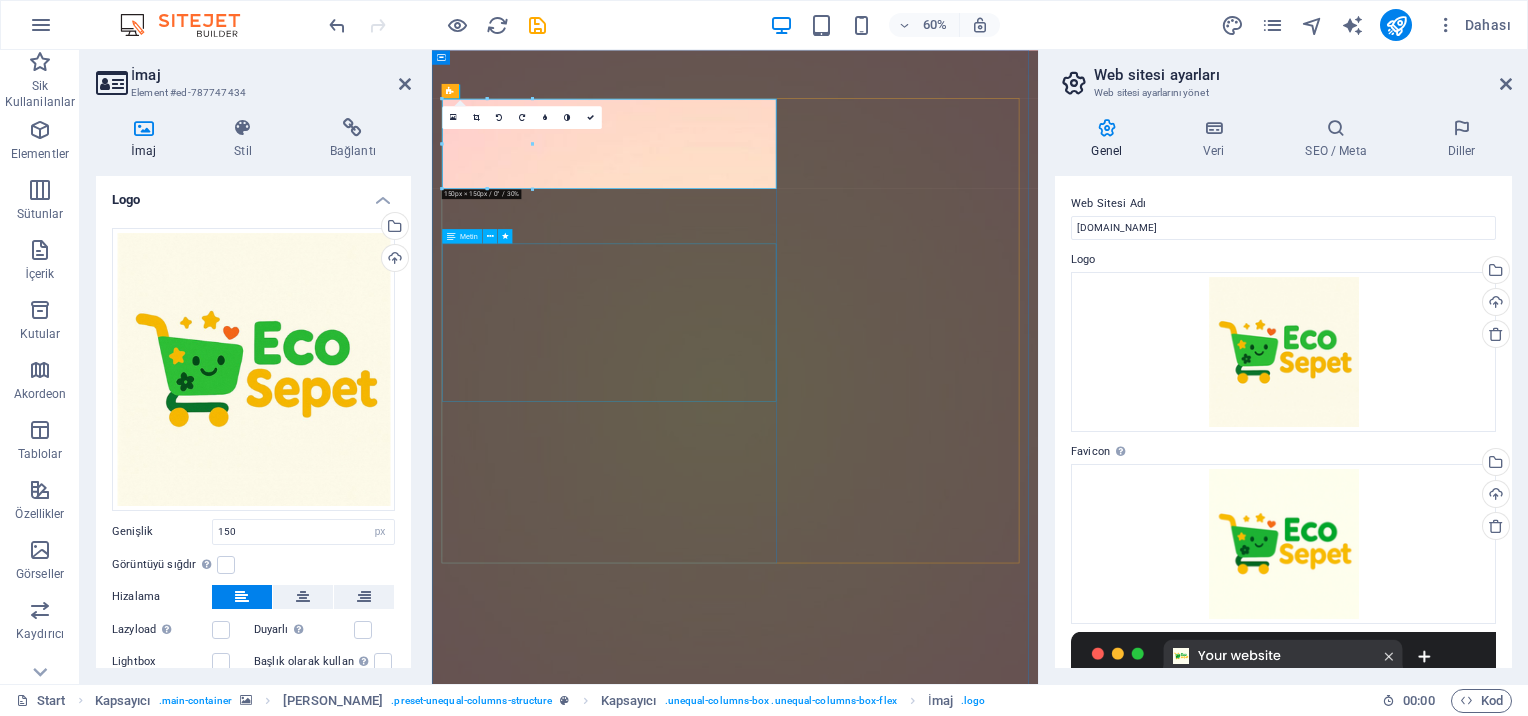 click on "Sevgiyle tasarlanan peluş oyuncaklarımızla minik kalplere dokunuyoruz! Çocukların en masum hayalleri için ürettiğimiz peluş oyuncaklarımız, annelerin içi rahat bir şekilde tercih edebileceği  antialerjik ,  CE belgeli , kaliteli ve güvenilir ürünlerden oluşur. Ürünlerimizde ithal kumaş ve malzemeler kullanıyor, tamamını yerli üretimle, titizlikle hazırlıyoruz. Sağlık ve kalite standartlarını ön planda tutarak ürettiğimiz peluşlarımız, yumuşacık dokuları ve dayanıklı yapılarıyla uzun süre eşlik edecek arkadaşlar olur. Perakende satışlarımızın yanı sıra  toptan alım imkanı  da sunuyoruz. Toptan fiyat listemiz ve özel tekliflerimiz için bizimle iletişime geçebilirsiniz. Biz, her çocuğun en güzel oyun arkadaşı ve her annenin güvenebileceği bir marka olmak için çalışıyoruz." at bounding box center (937, 1564) 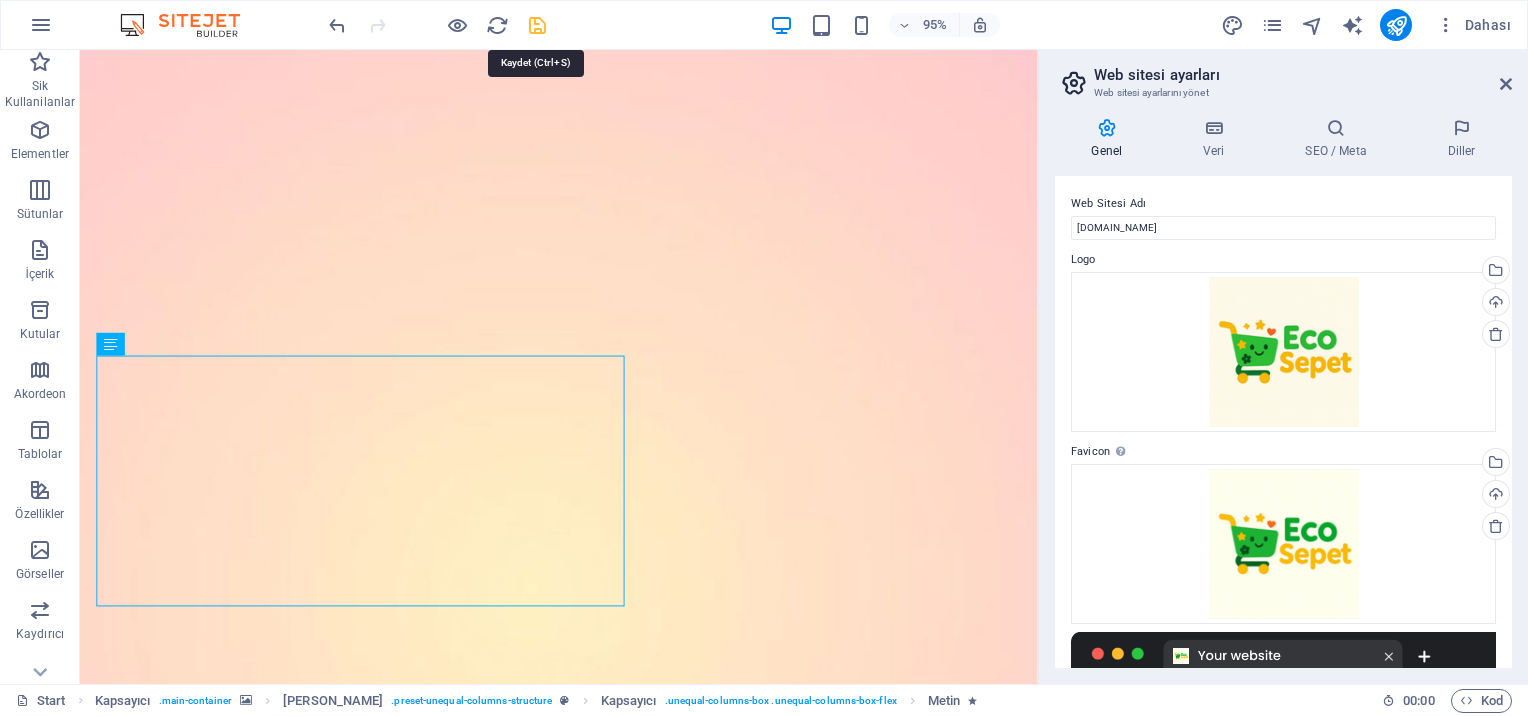 click at bounding box center [537, 25] 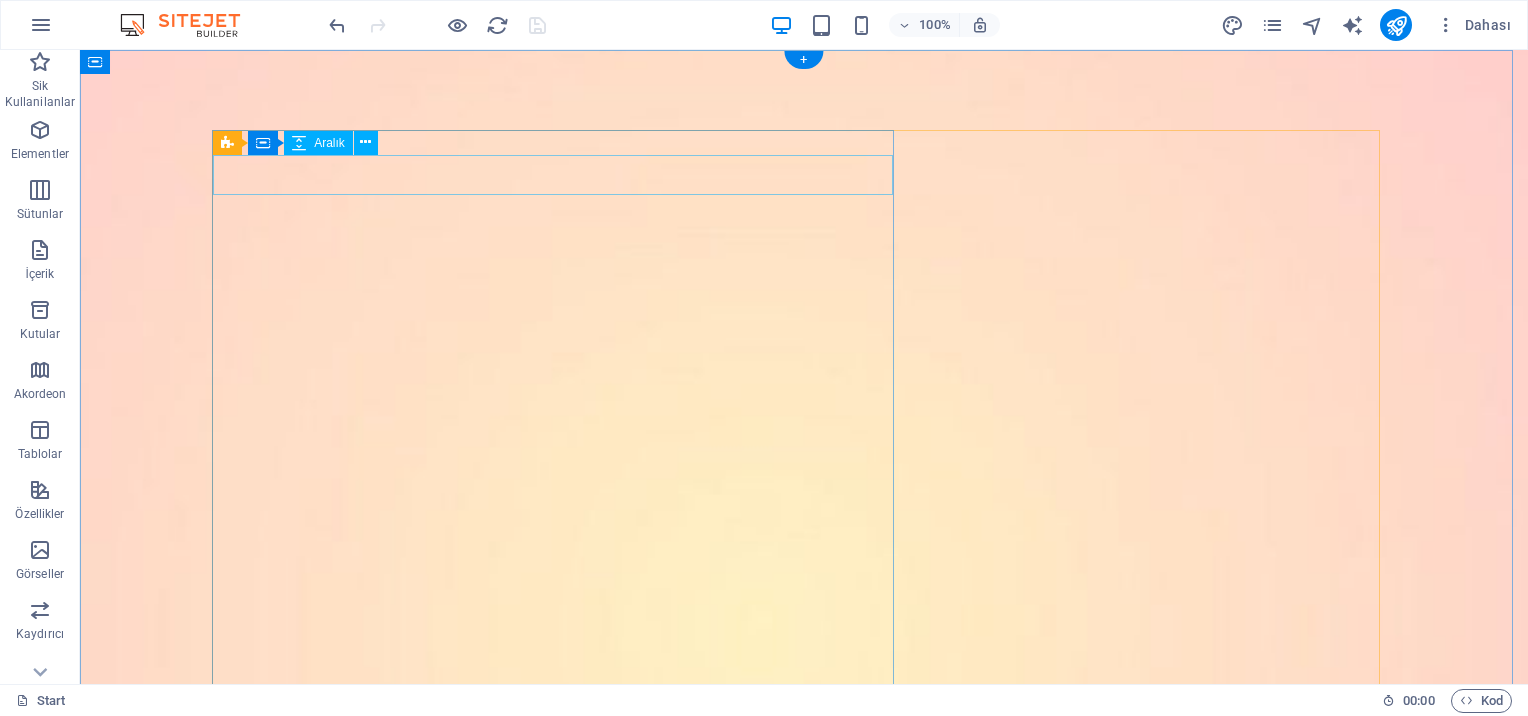 click at bounding box center (804, 1402) 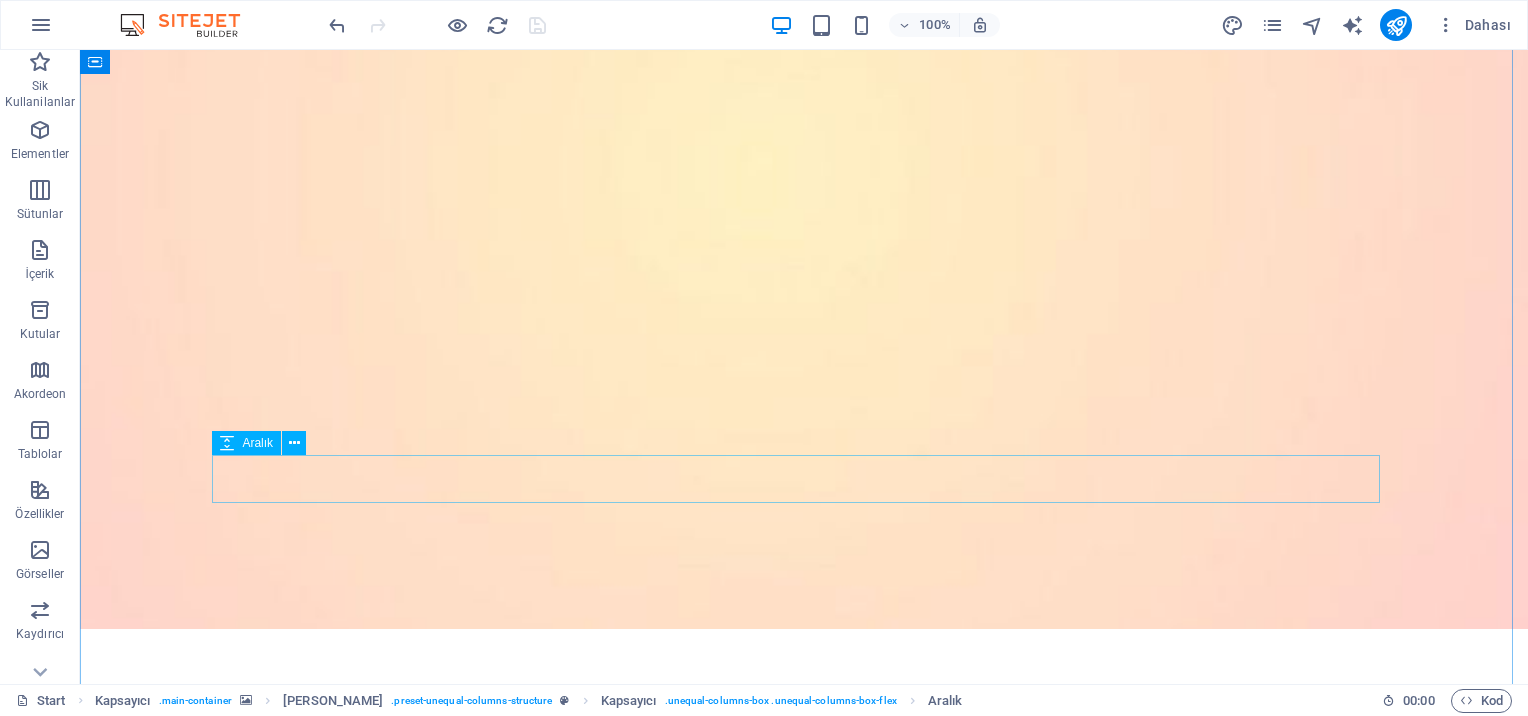 scroll, scrollTop: 0, scrollLeft: 0, axis: both 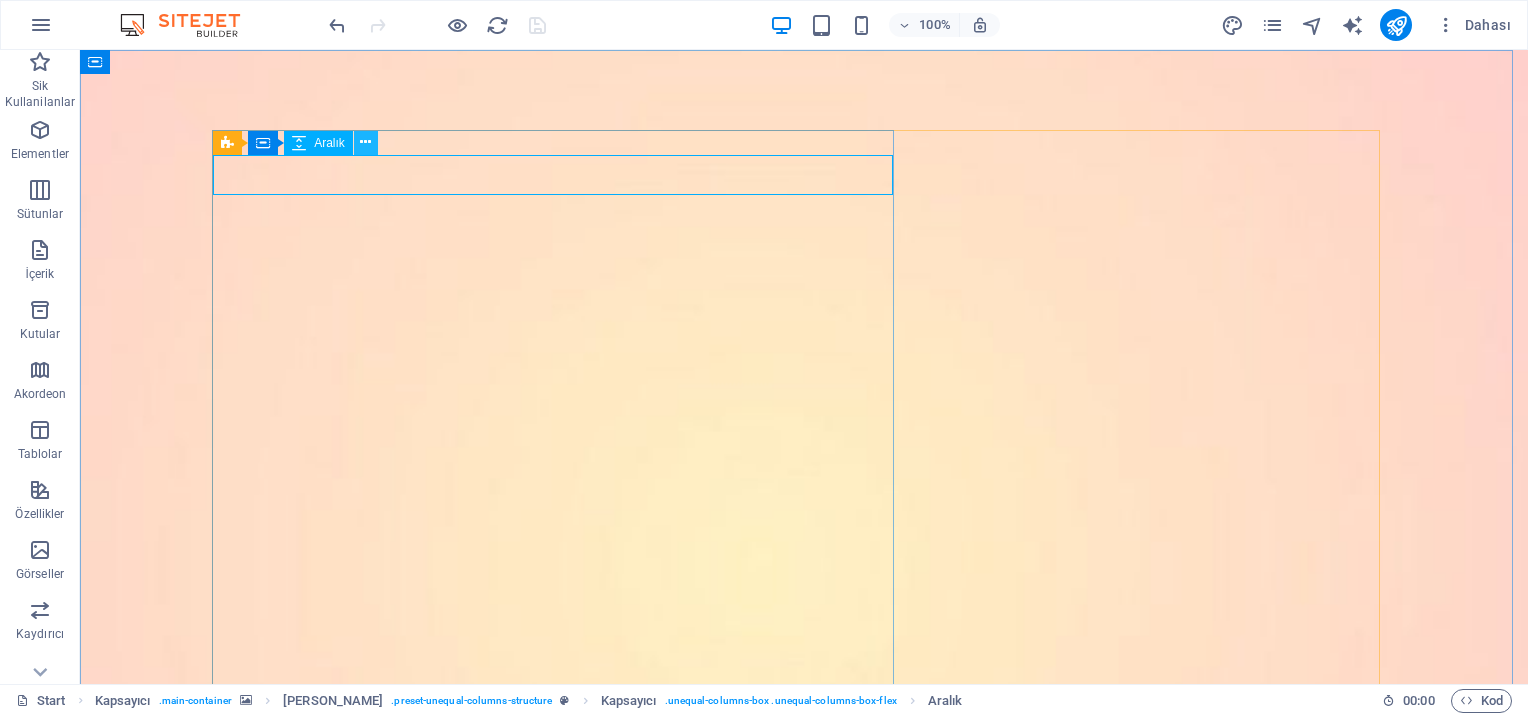 click at bounding box center [365, 142] 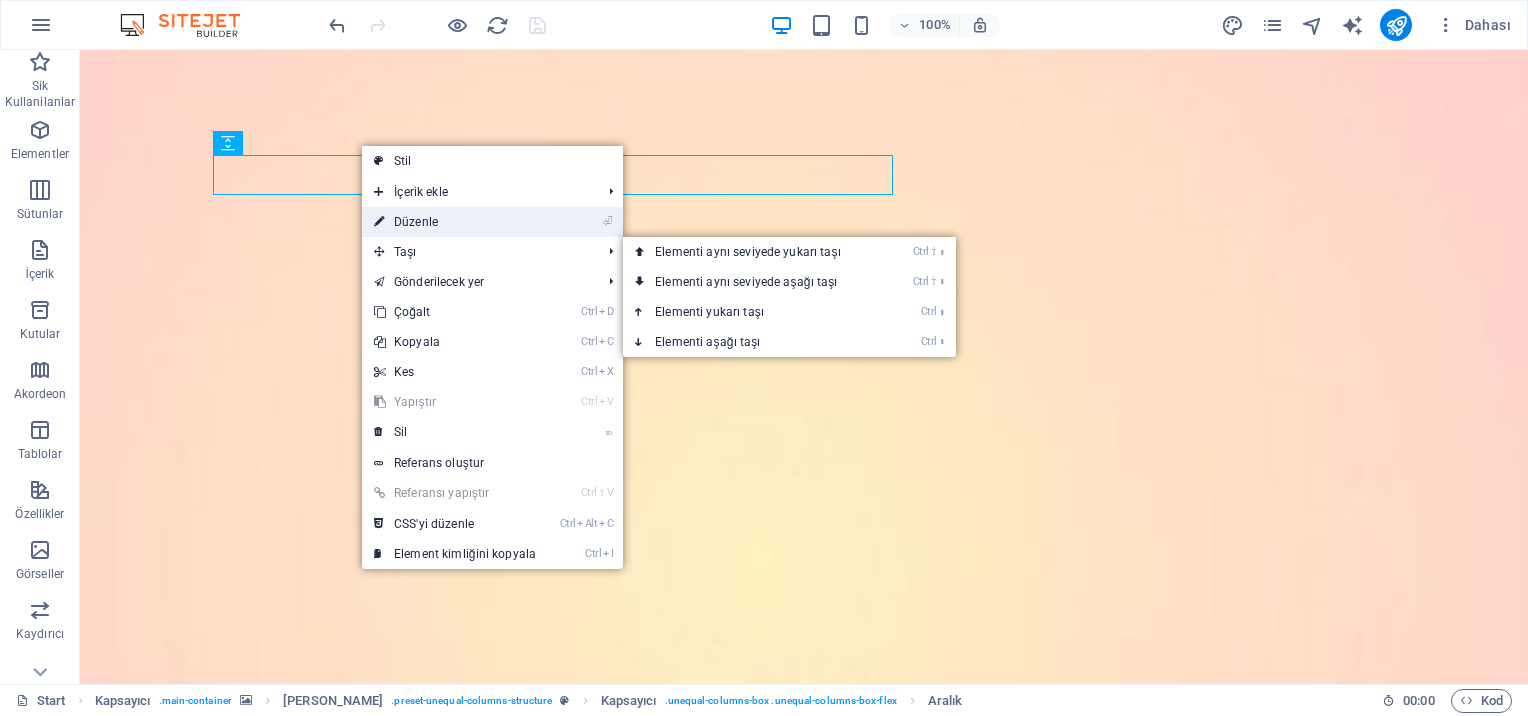 click on "⏎  Düzenle" at bounding box center (455, 222) 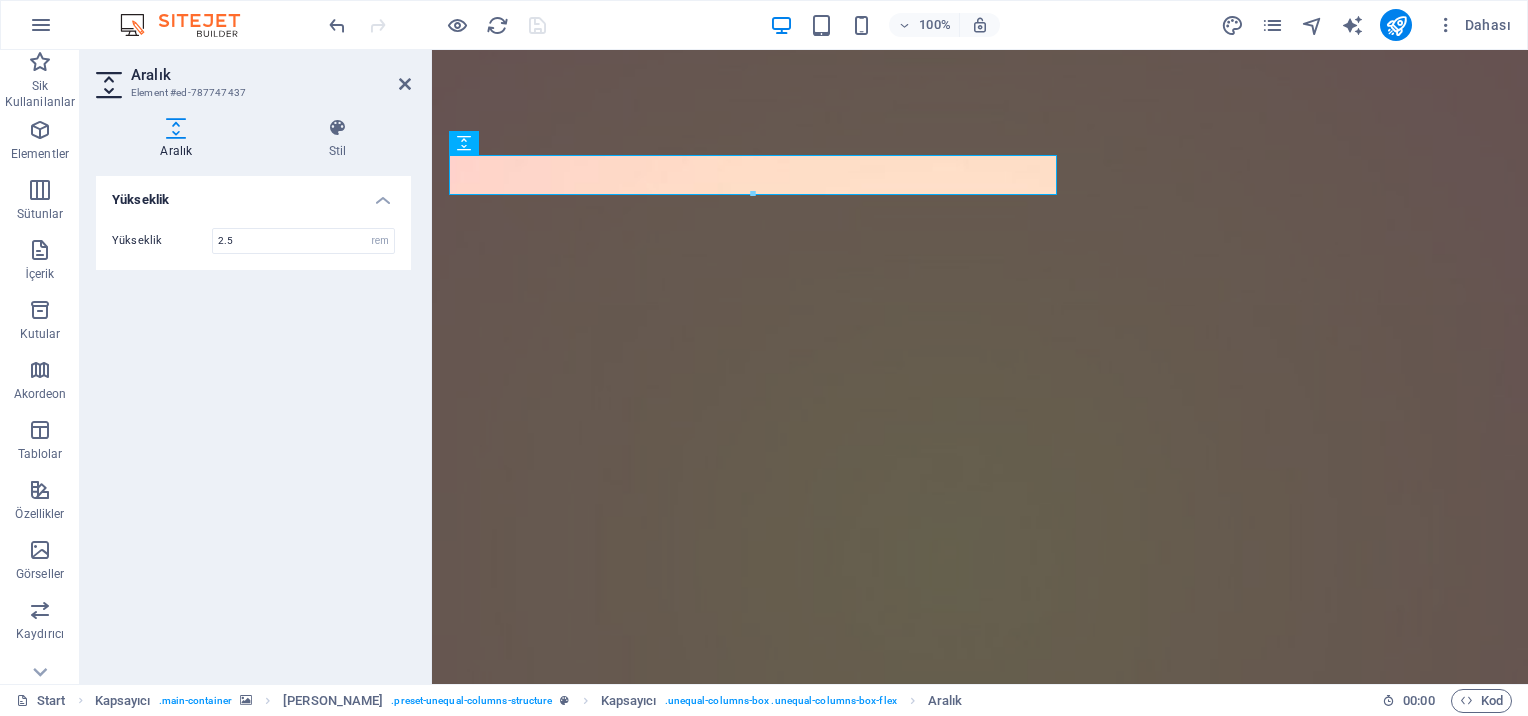 click at bounding box center (980, 537) 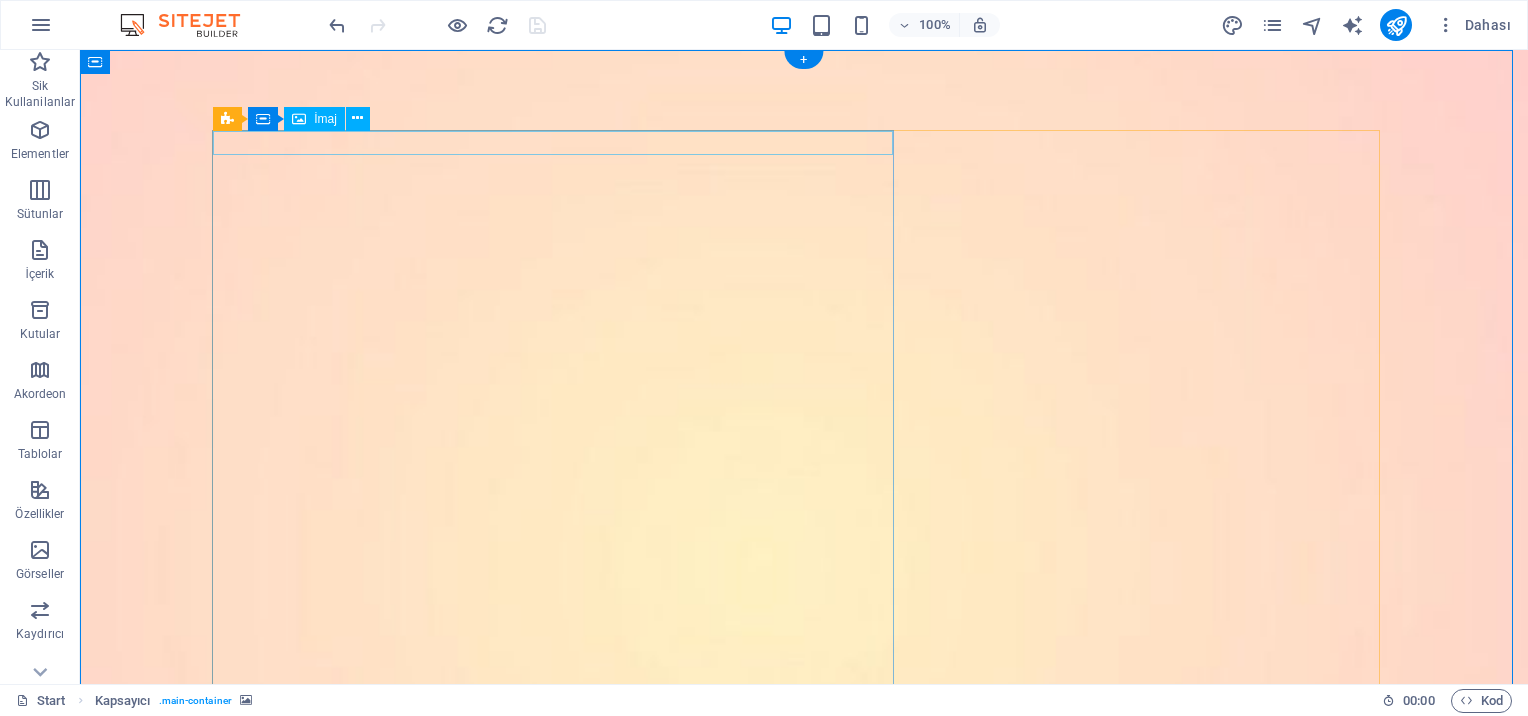 click at bounding box center (804, 1181) 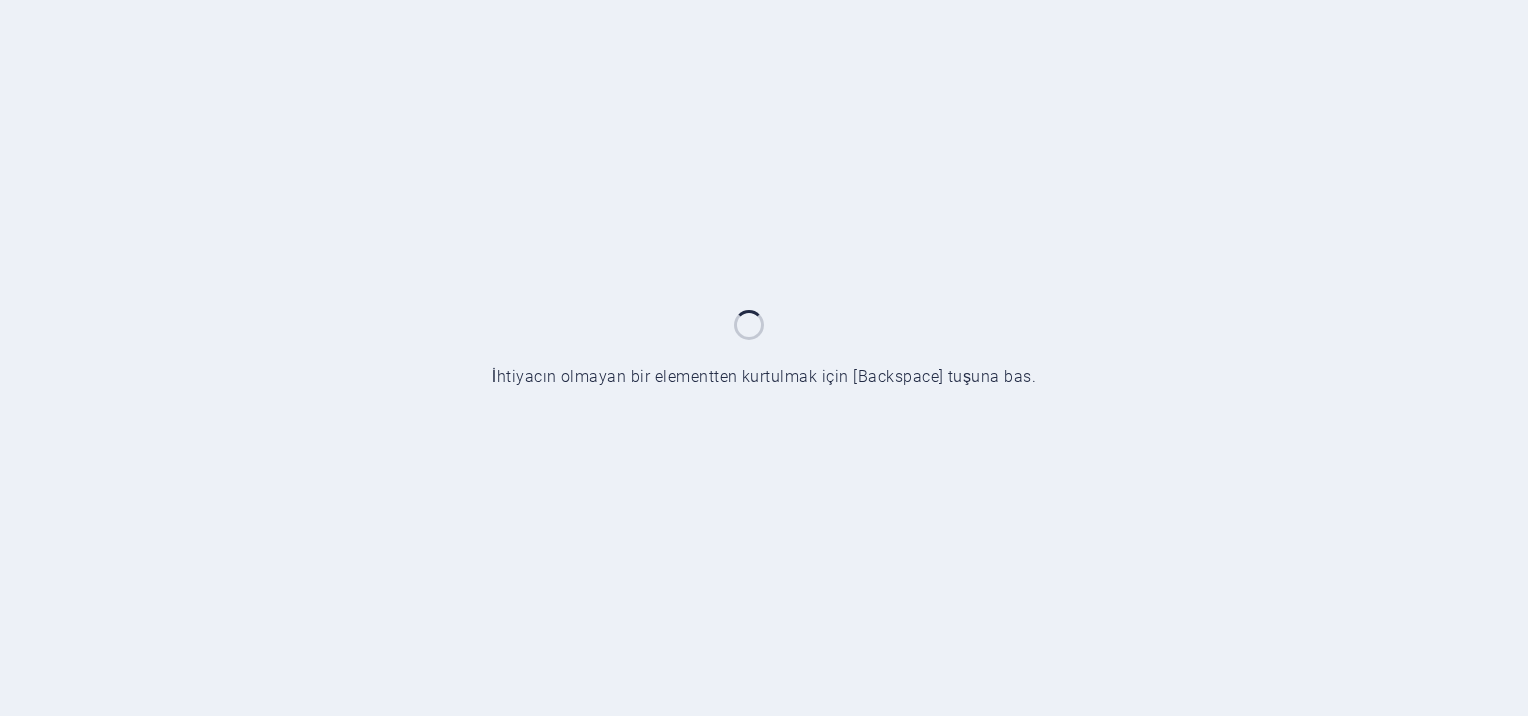 scroll, scrollTop: 0, scrollLeft: 0, axis: both 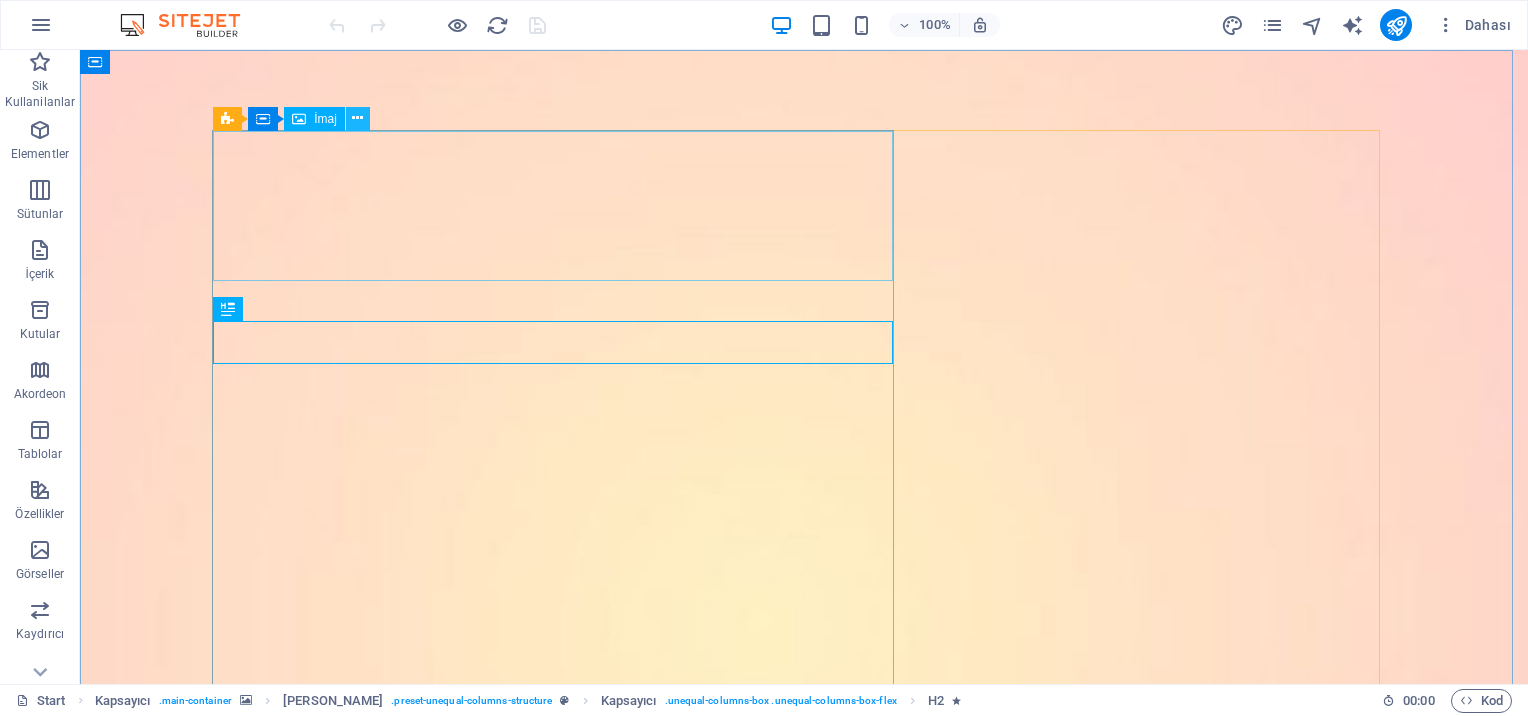 click at bounding box center [357, 118] 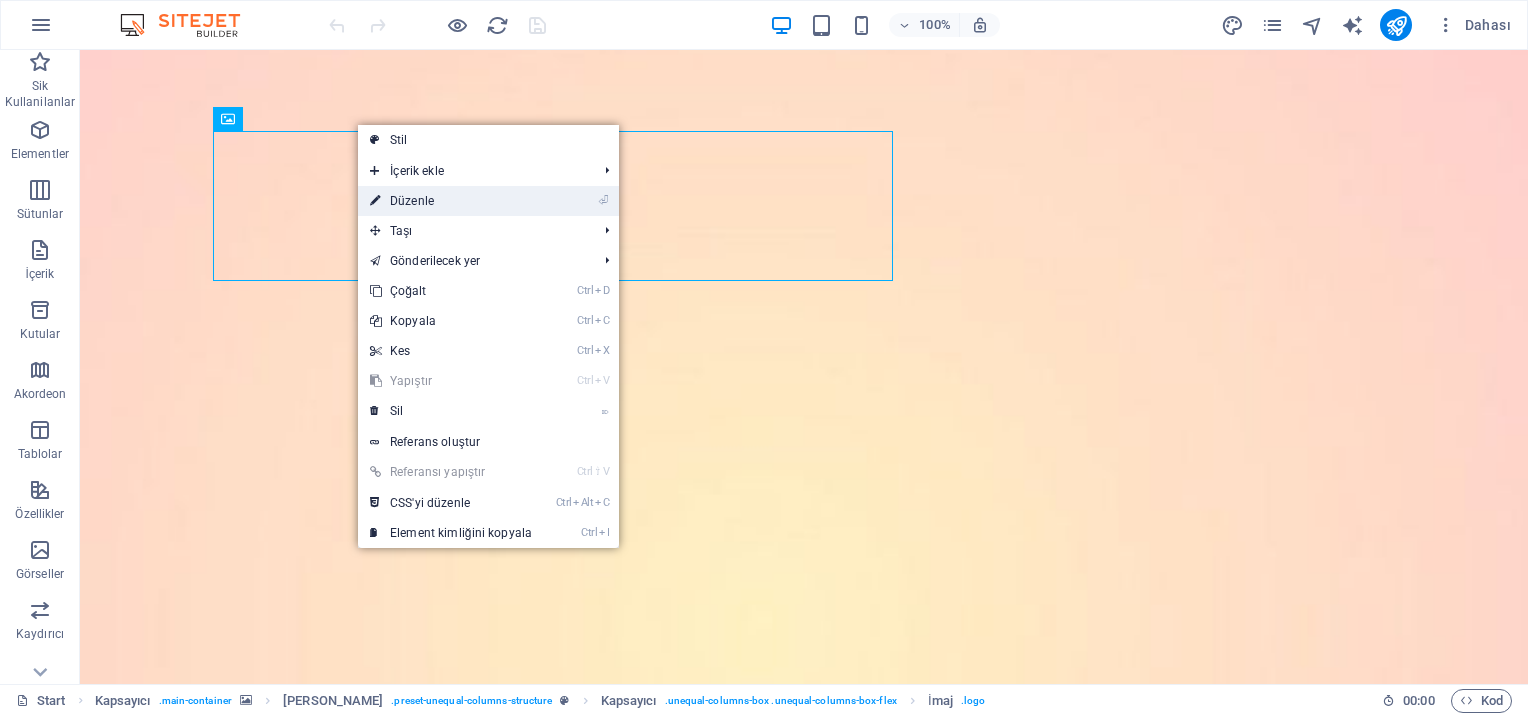 click at bounding box center [375, 201] 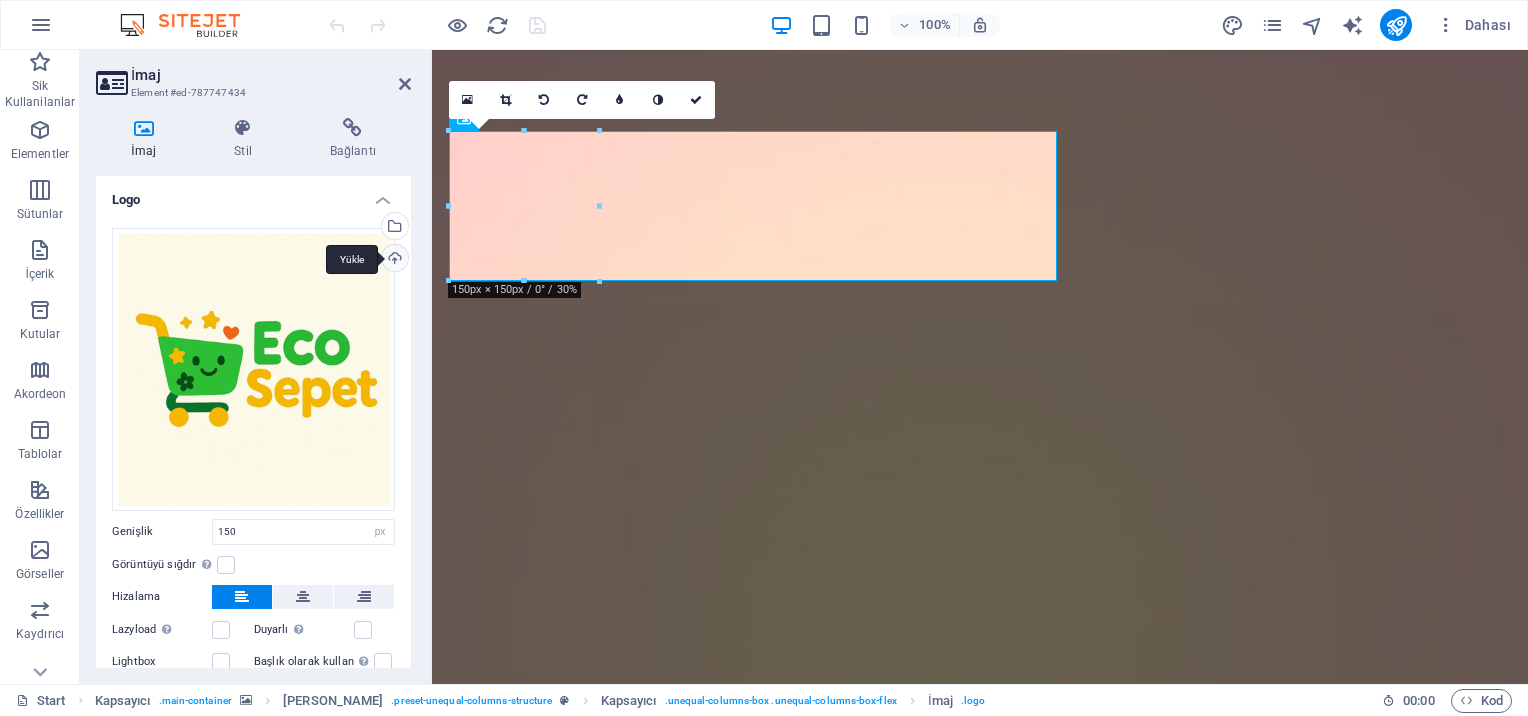 click on "Yükle" at bounding box center [393, 260] 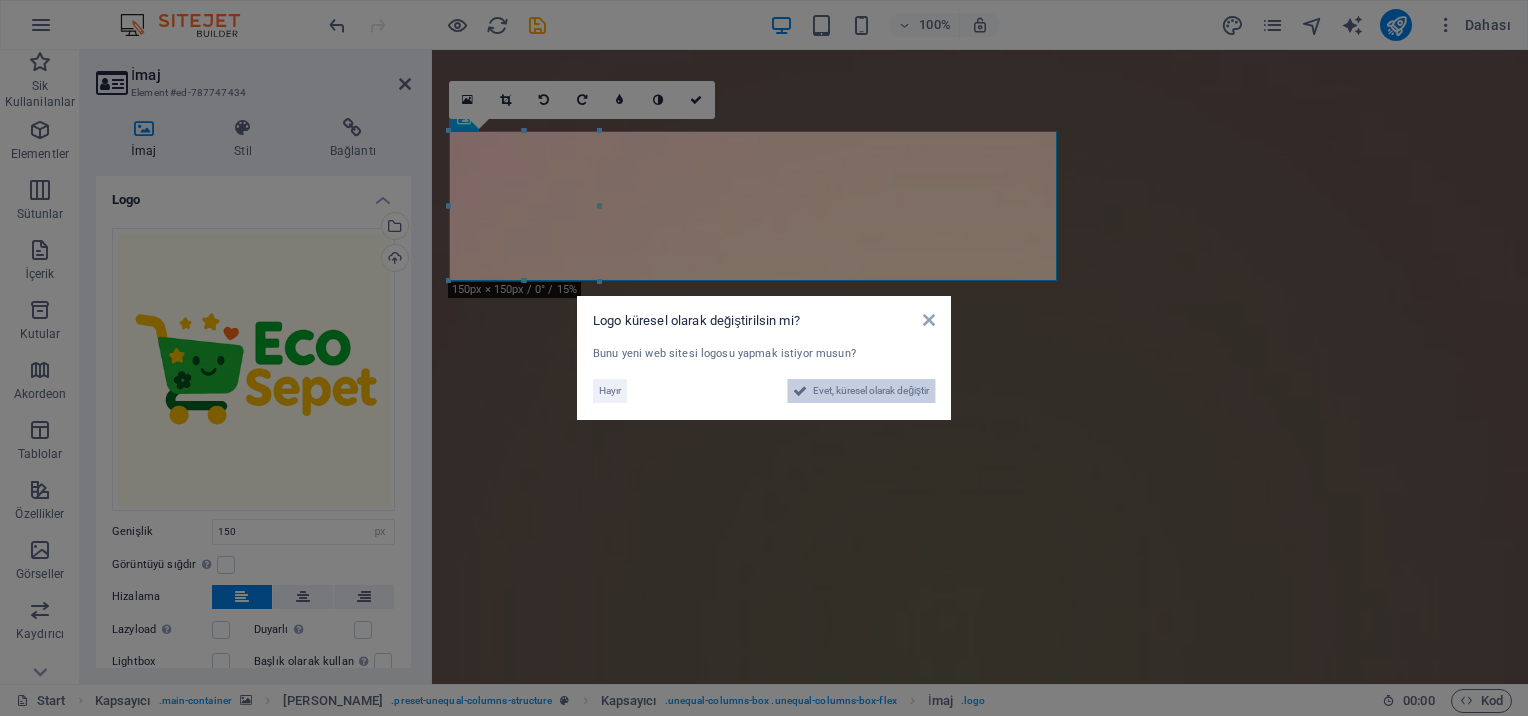 click at bounding box center (800, 391) 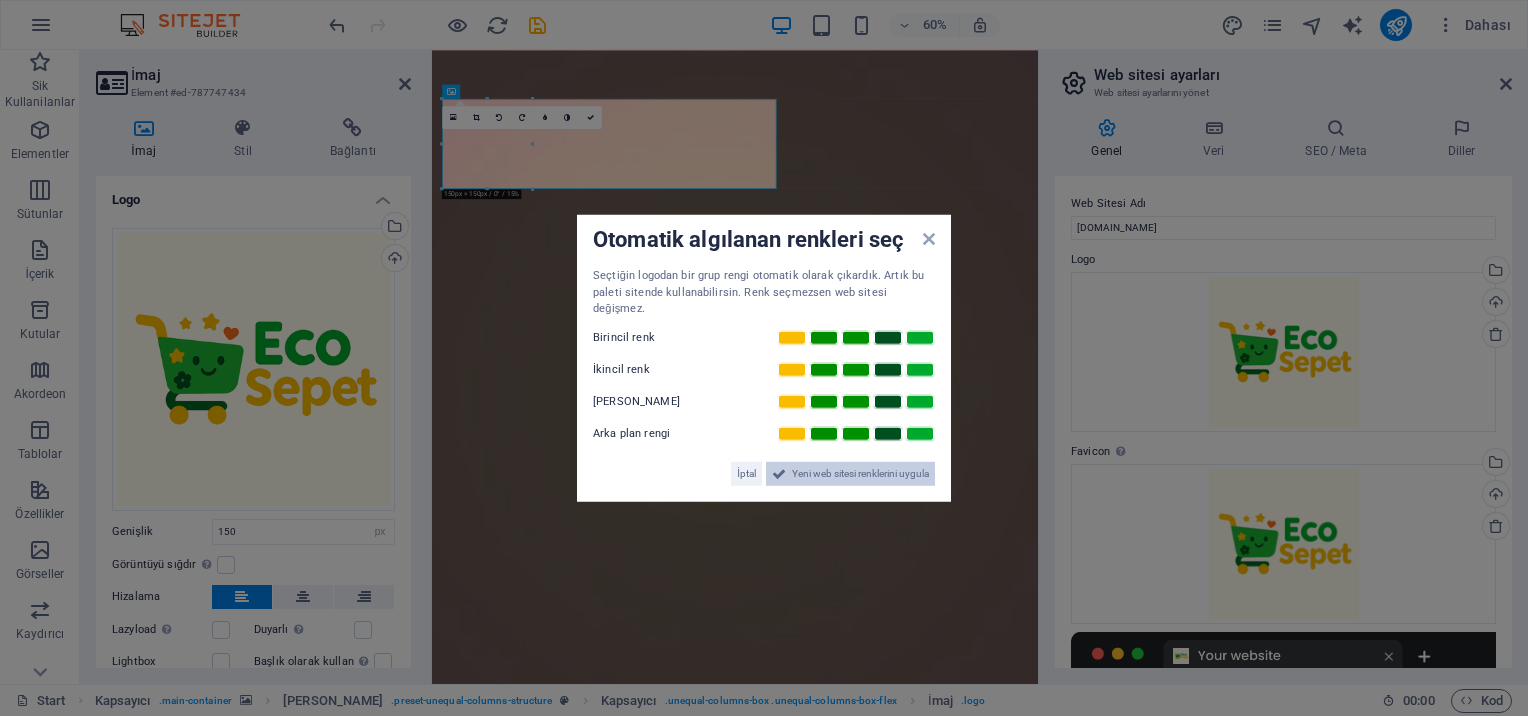 click on "Yeni web sitesi renklerini uygula" at bounding box center (860, 473) 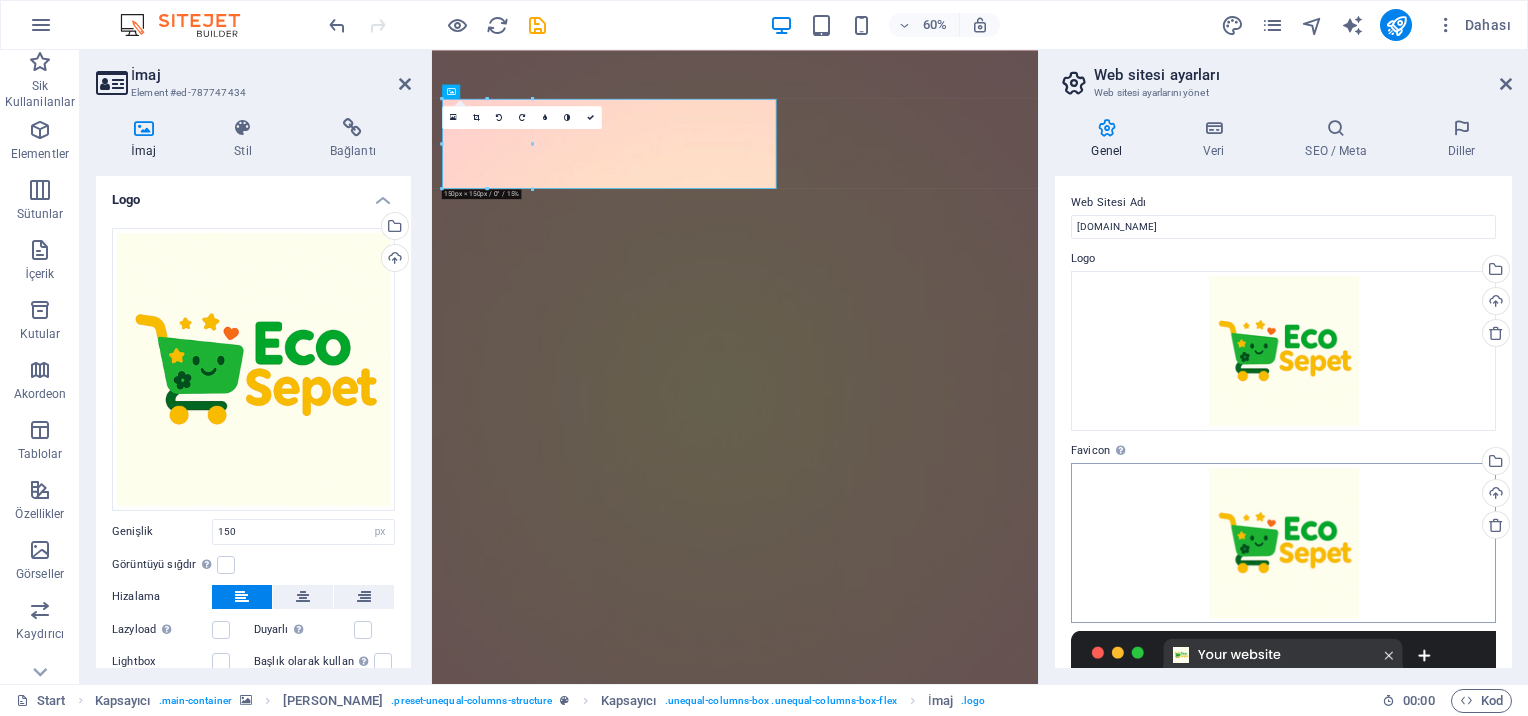 scroll, scrollTop: 0, scrollLeft: 0, axis: both 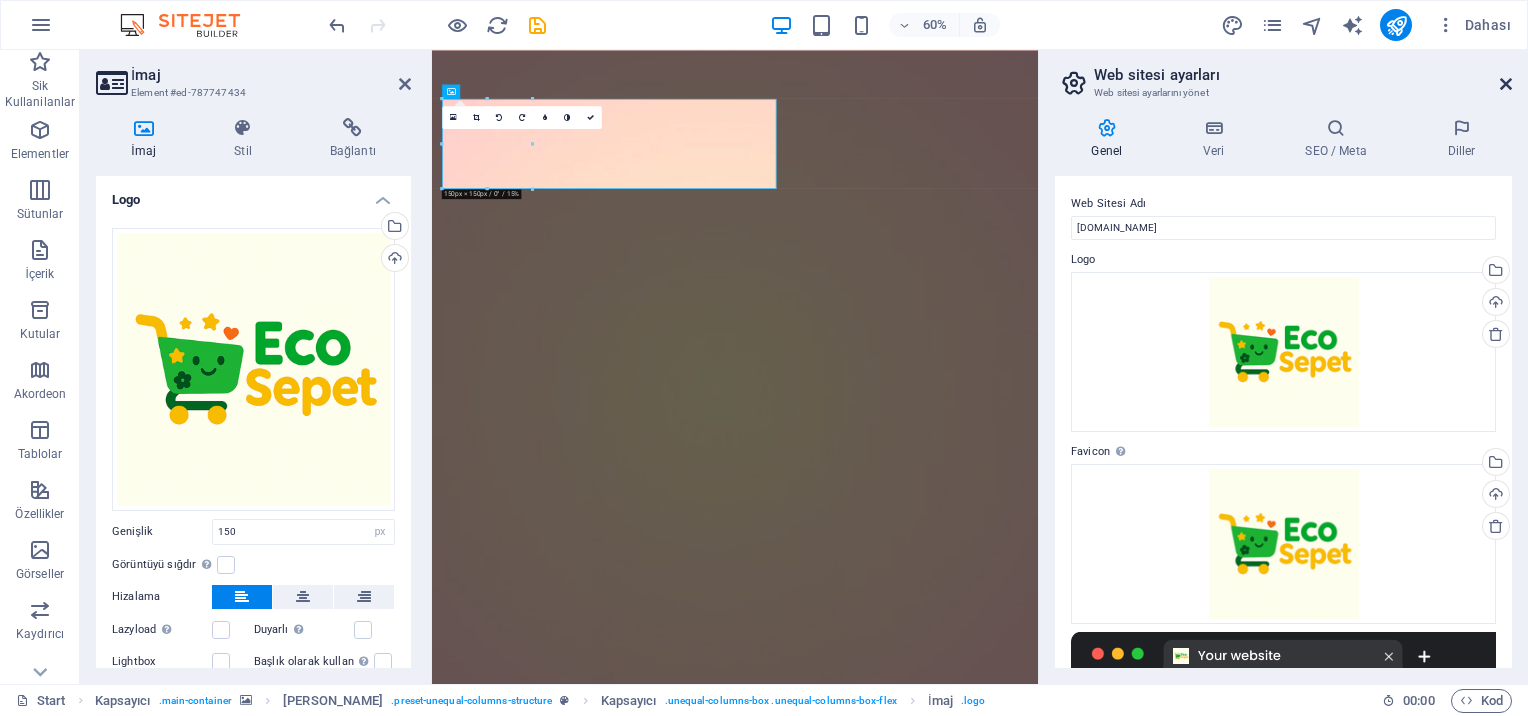 click at bounding box center (1506, 84) 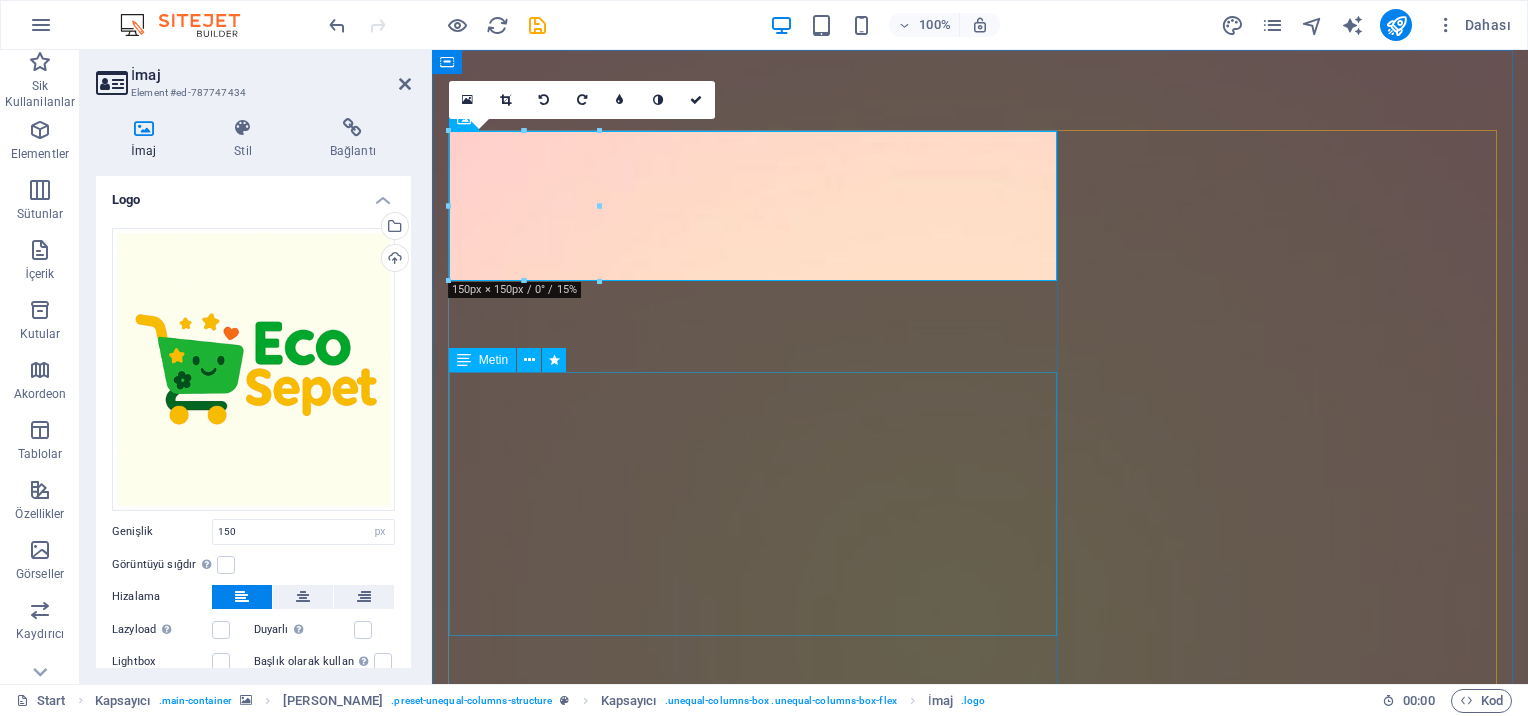 click on "Sevgiyle tasarlanan peluş oyuncaklarımızla minik kalplere dokunuyoruz! Çocukların en masum hayalleri için ürettiğimiz peluş oyuncaklarımız, annelerin içi rahat bir şekilde tercih edebileceği  antialerjik ,  CE belgeli , kaliteli ve güvenilir ürünlerden oluşur. Ürünlerimizde ithal kumaş ve malzemeler kullanıyor, tamamını yerli üretimle, titizlikle hazırlıyoruz. Sağlık ve kalite standartlarını ön planda tutarak ürettiğimiz peluşlarımız, yumuşacık dokuları ve dayanıklı yapılarıyla uzun süre eşlik edecek arkadaşlar olur. Perakende satışlarımızın yanı sıra  toptan alım imkanı  da sunuyoruz. Toptan fiyat listemiz ve özel tekliflerimiz için bizimle iletişime geçebilirsiniz. Biz, her çocuğun en güzel oyun arkadaşı ve her annenin güvenebileceği bir marka olmak için çalışıyoruz." at bounding box center (980, 1552) 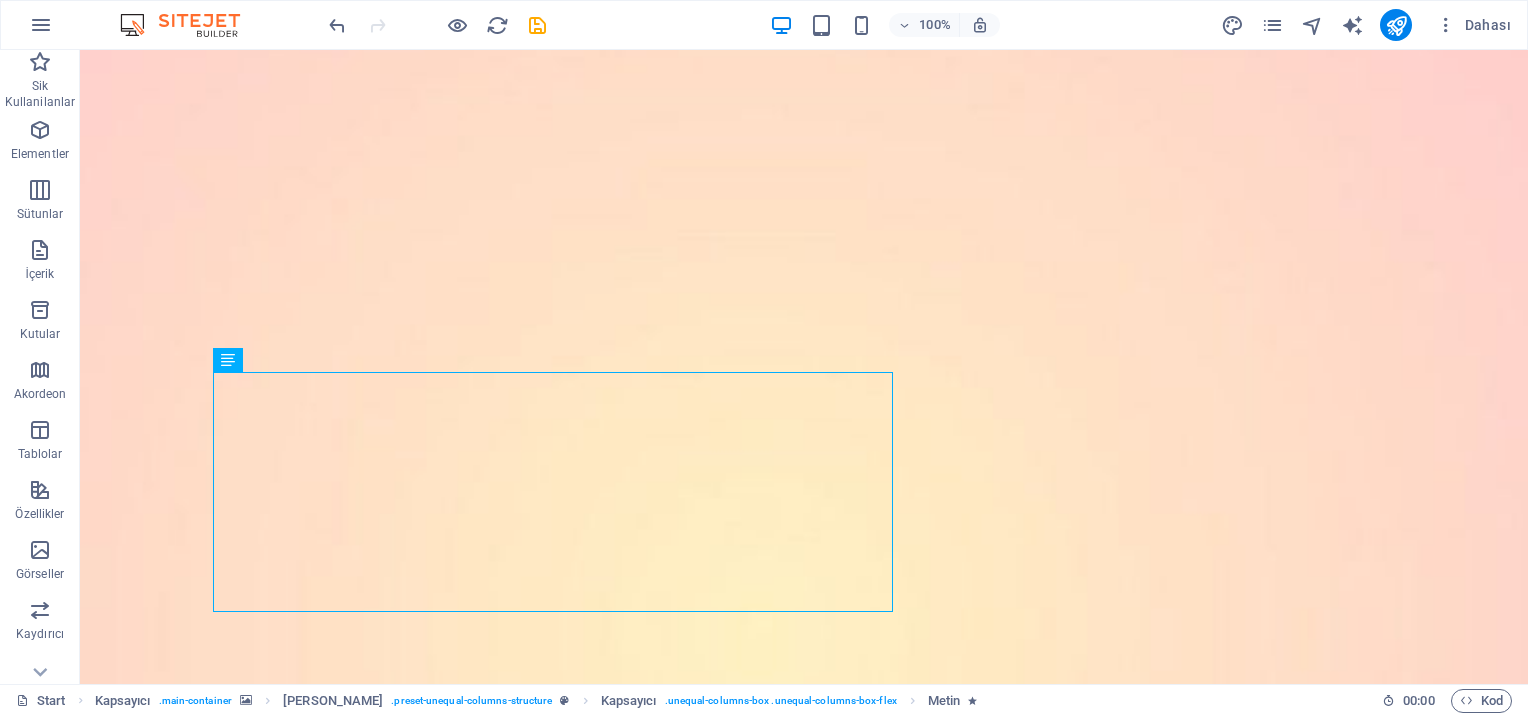 click at bounding box center [537, 25] 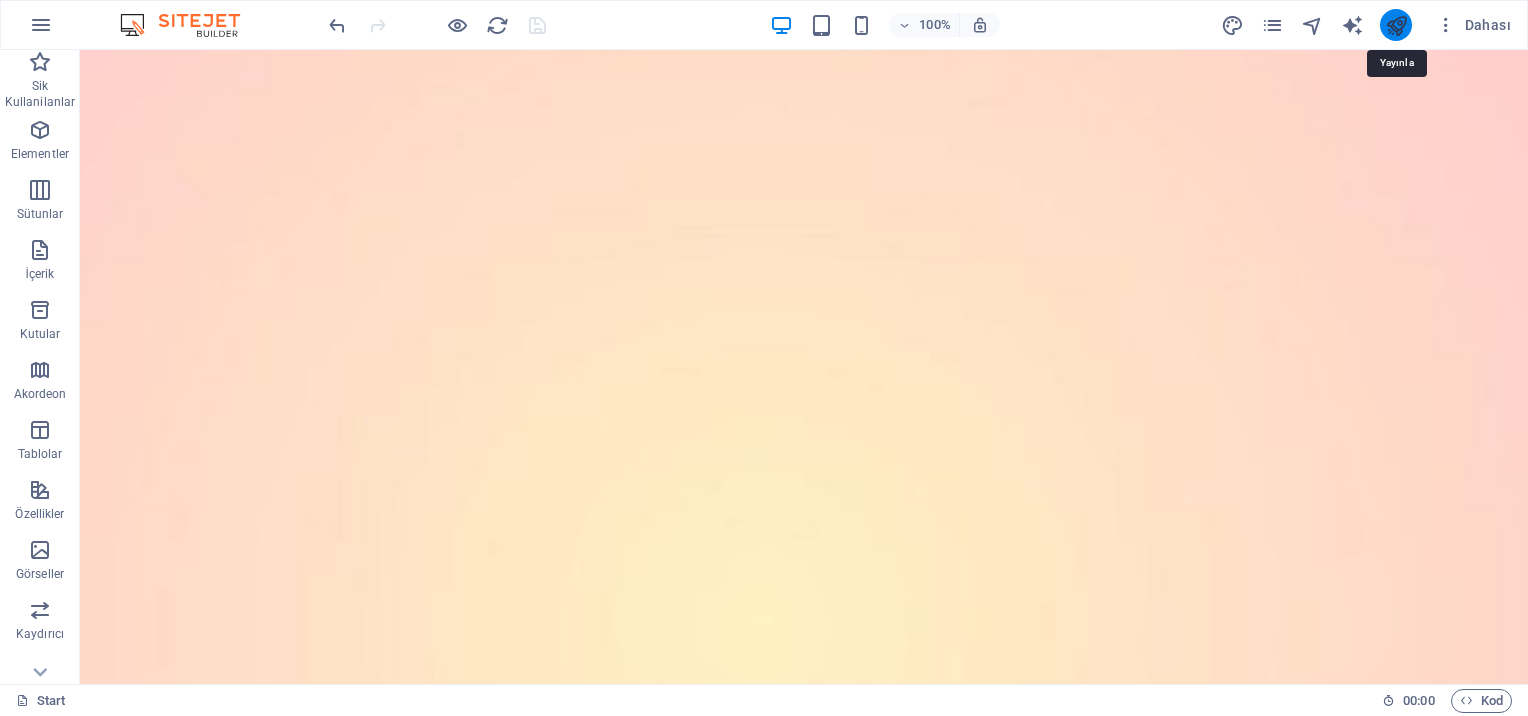 click at bounding box center (1396, 25) 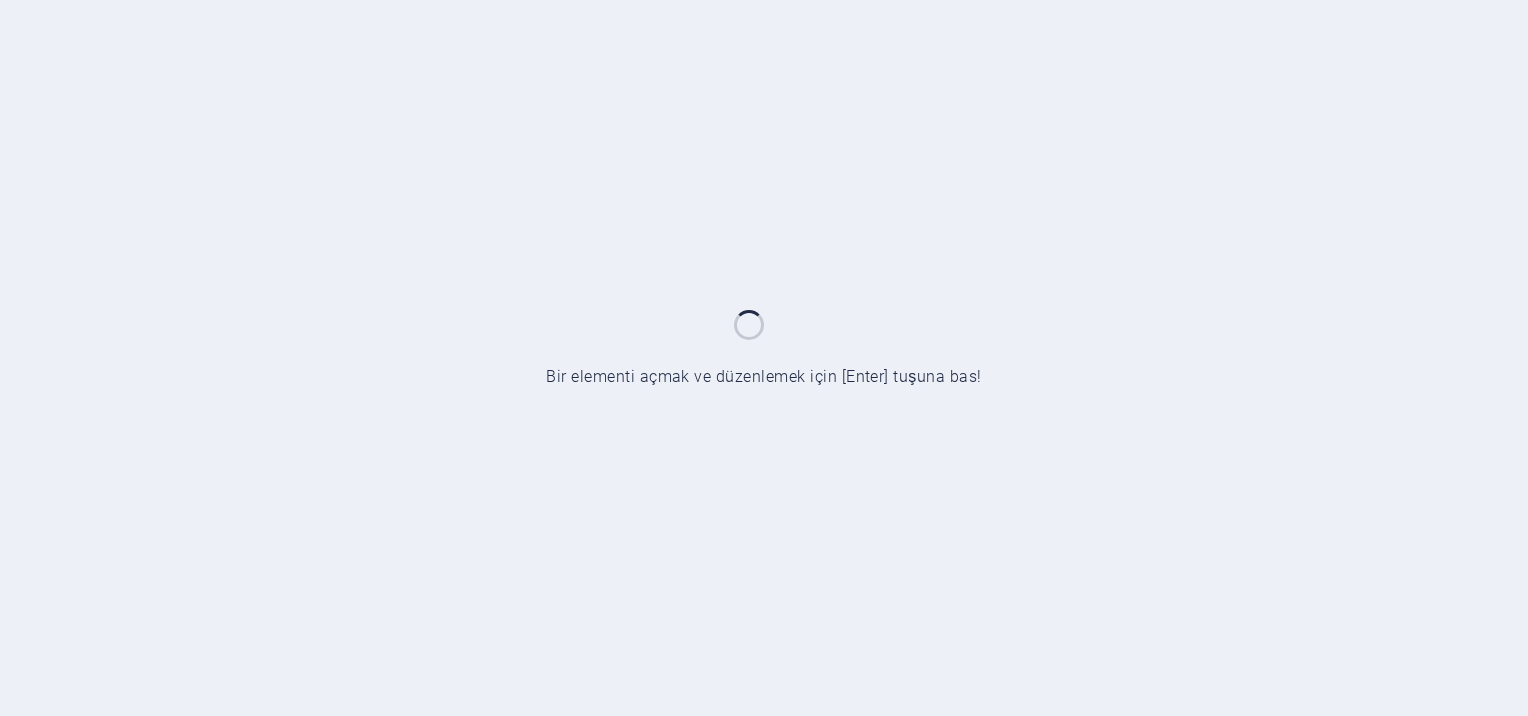 scroll, scrollTop: 0, scrollLeft: 0, axis: both 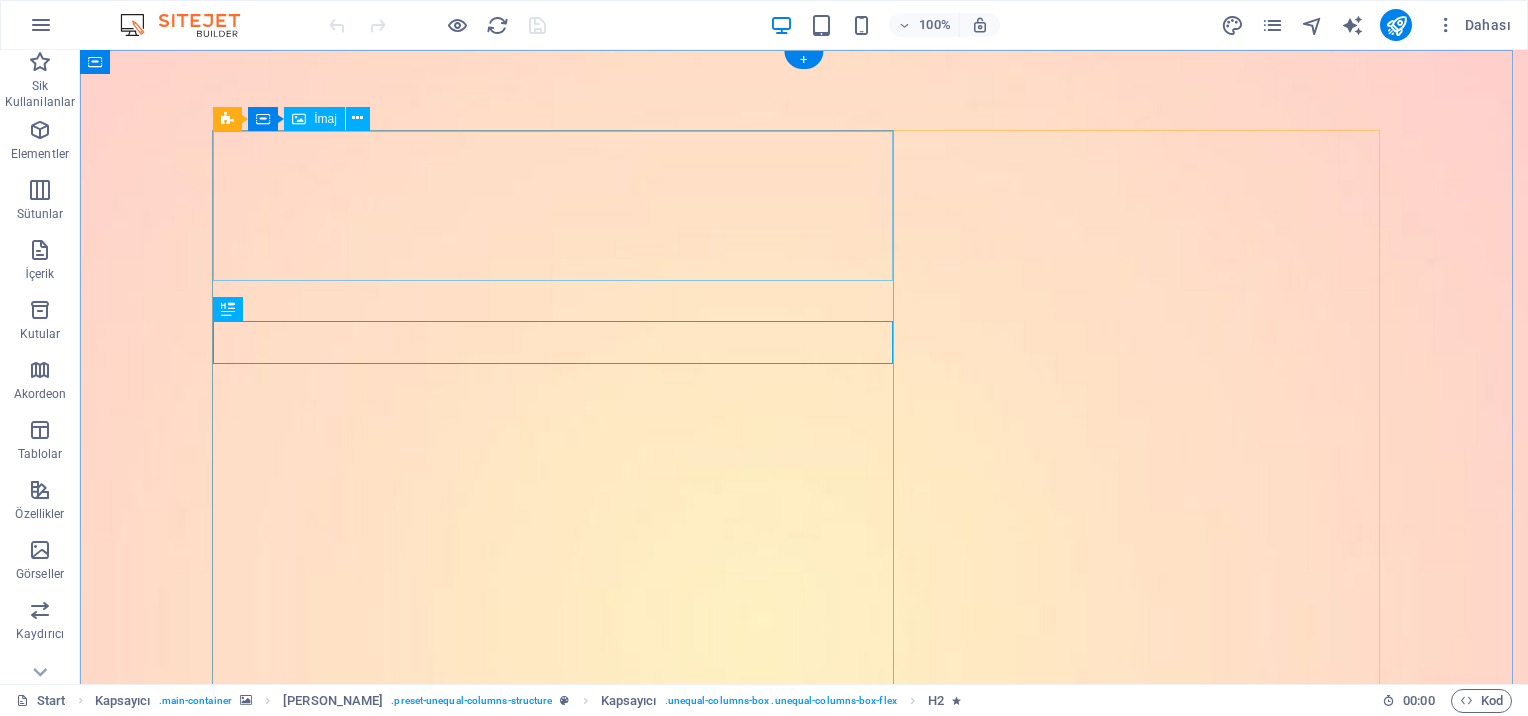 click at bounding box center [804, 1307] 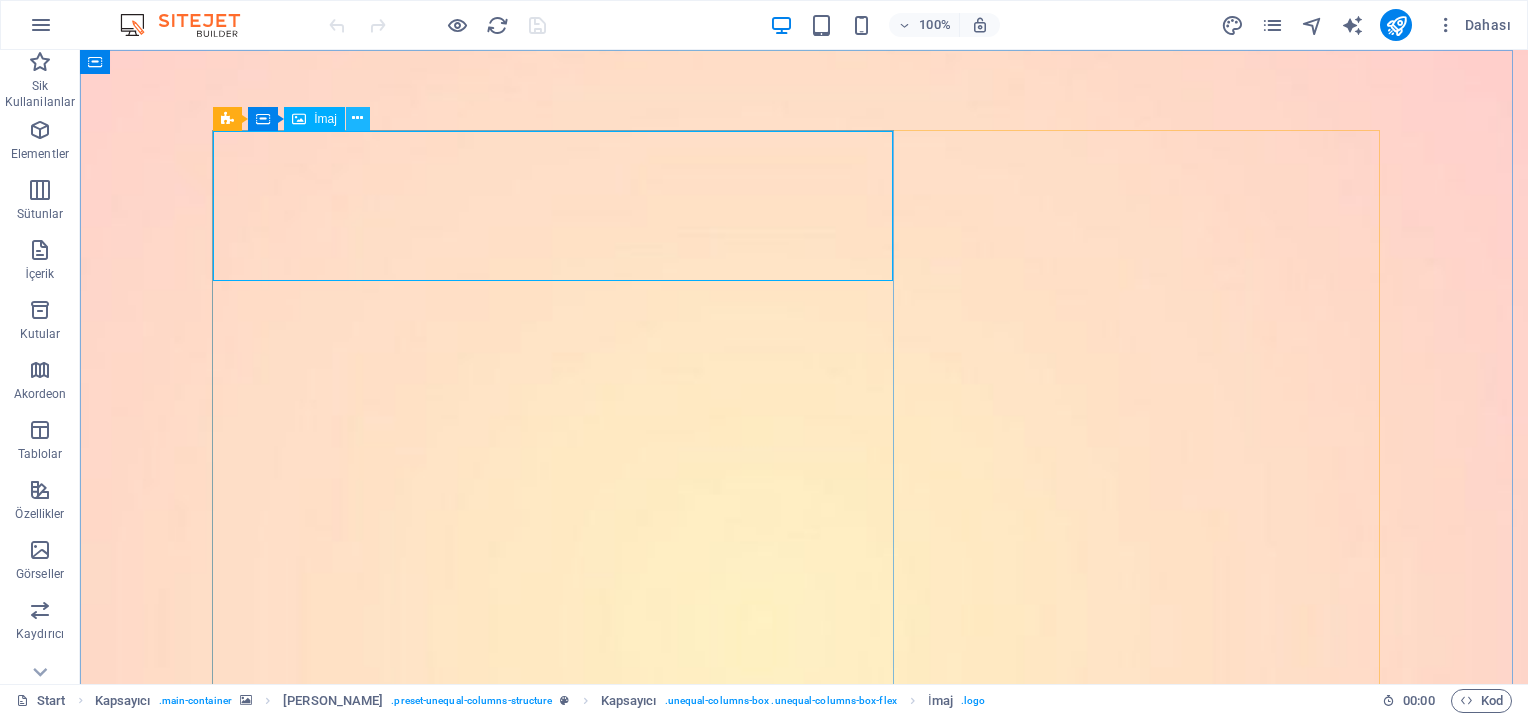 click at bounding box center (358, 119) 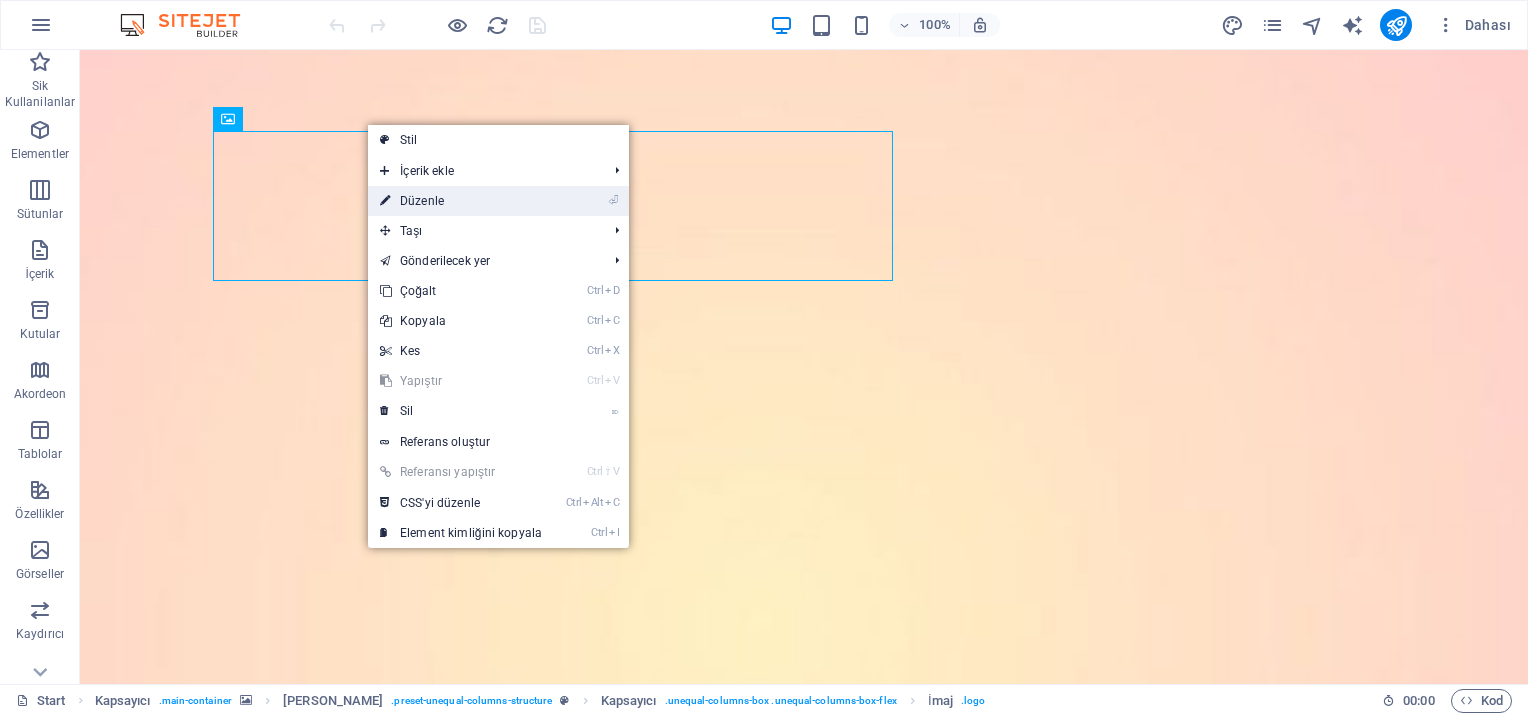 click on "⏎  Düzenle" at bounding box center (461, 201) 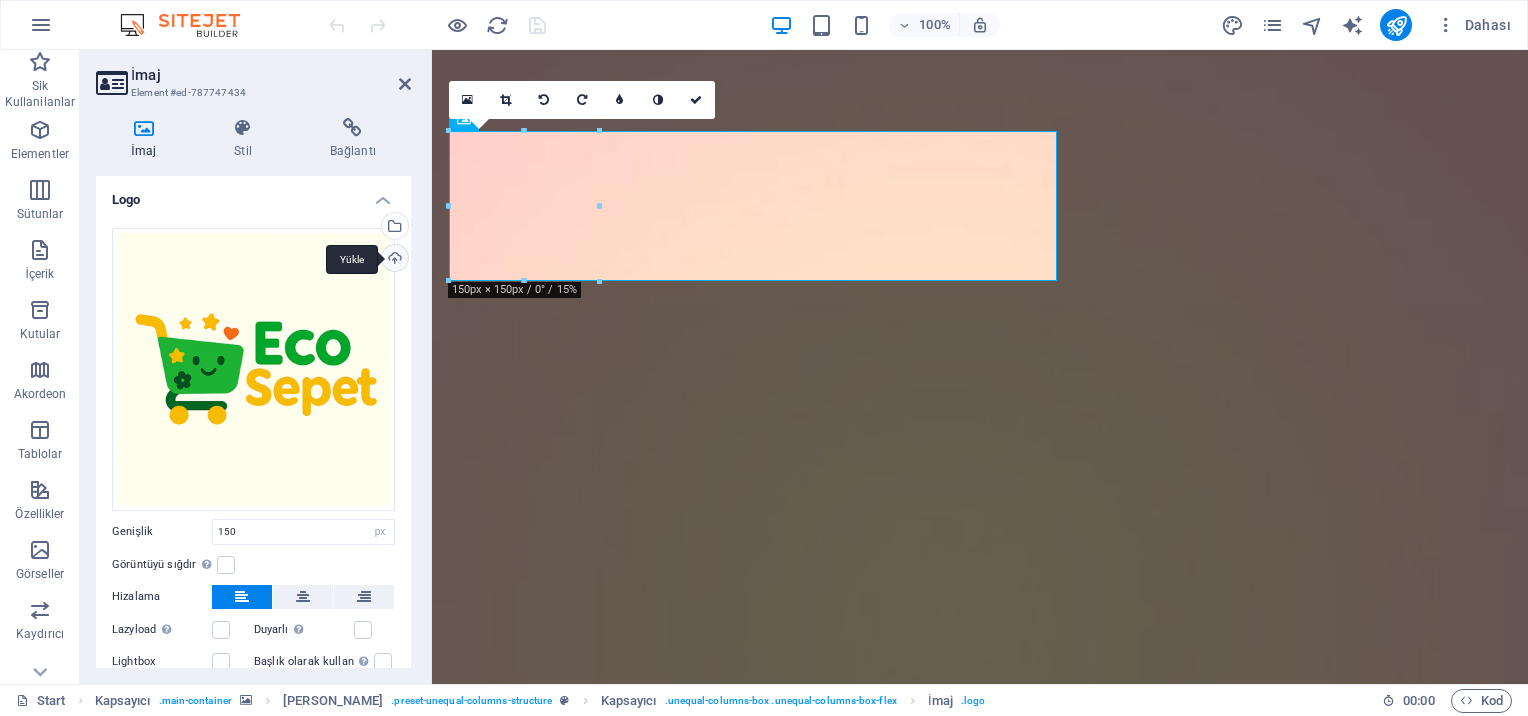 click on "Yükle" at bounding box center [393, 260] 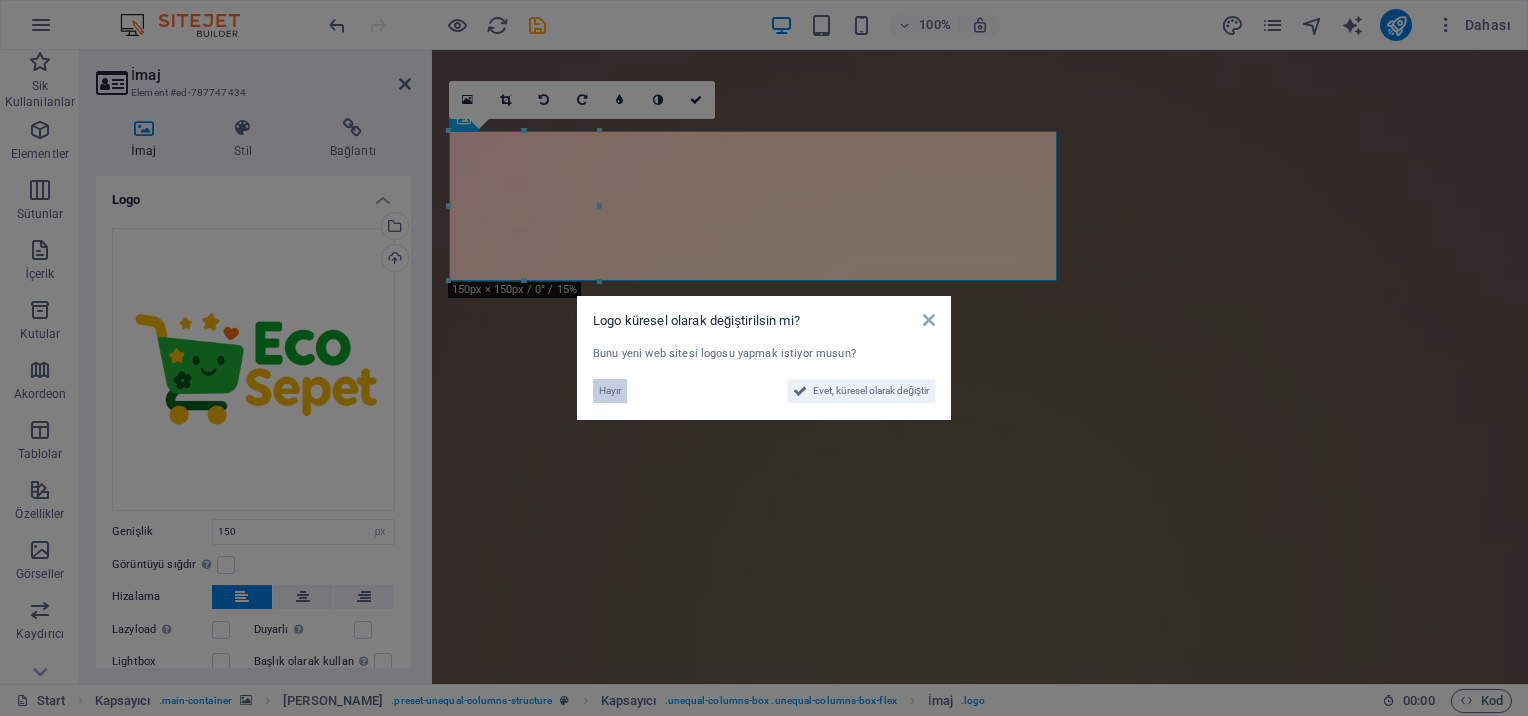 click on "Logo küresel olarak değiştirilsin mi? Bunu yeni web sitesi logosu yapmak istiyor musun? Hayır Evet, küresel olarak değiştir" at bounding box center (764, 358) 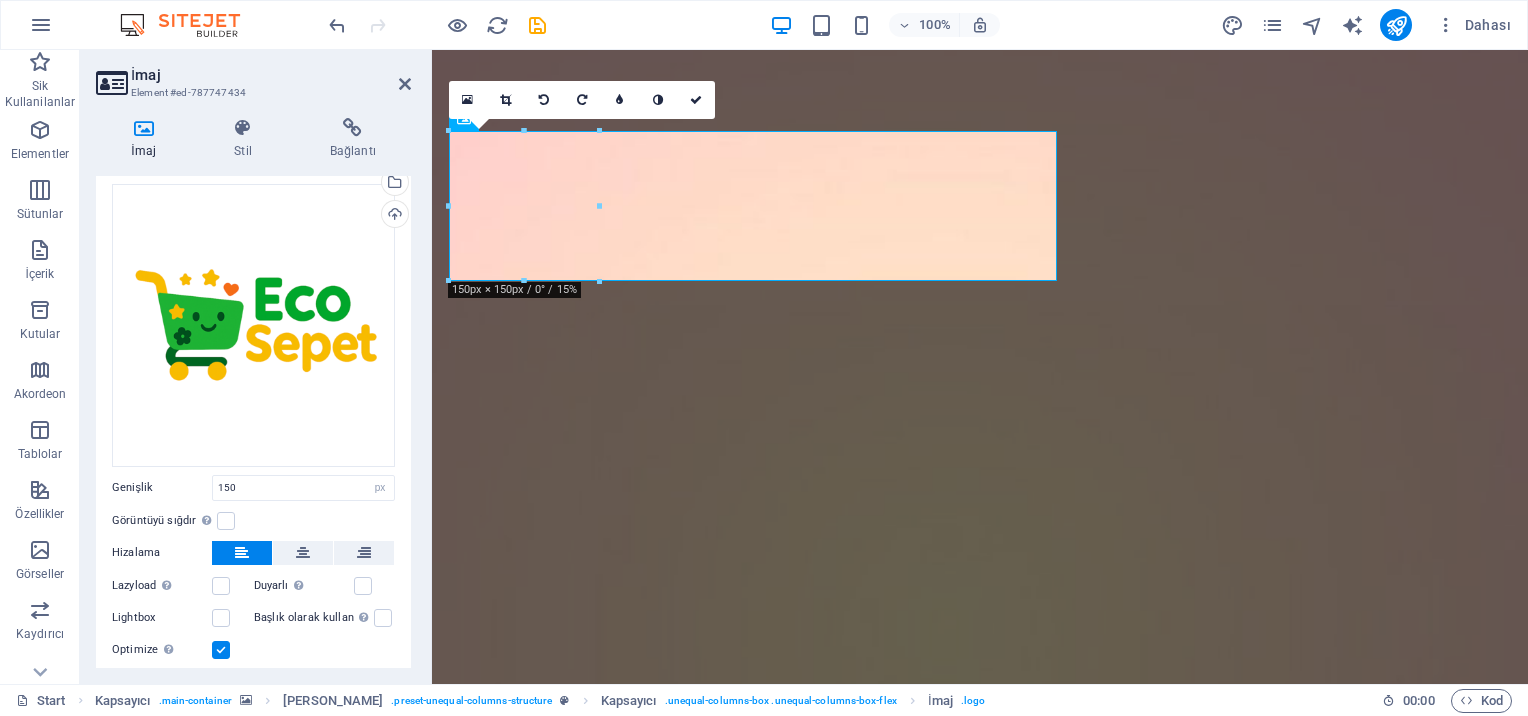 scroll, scrollTop: 0, scrollLeft: 0, axis: both 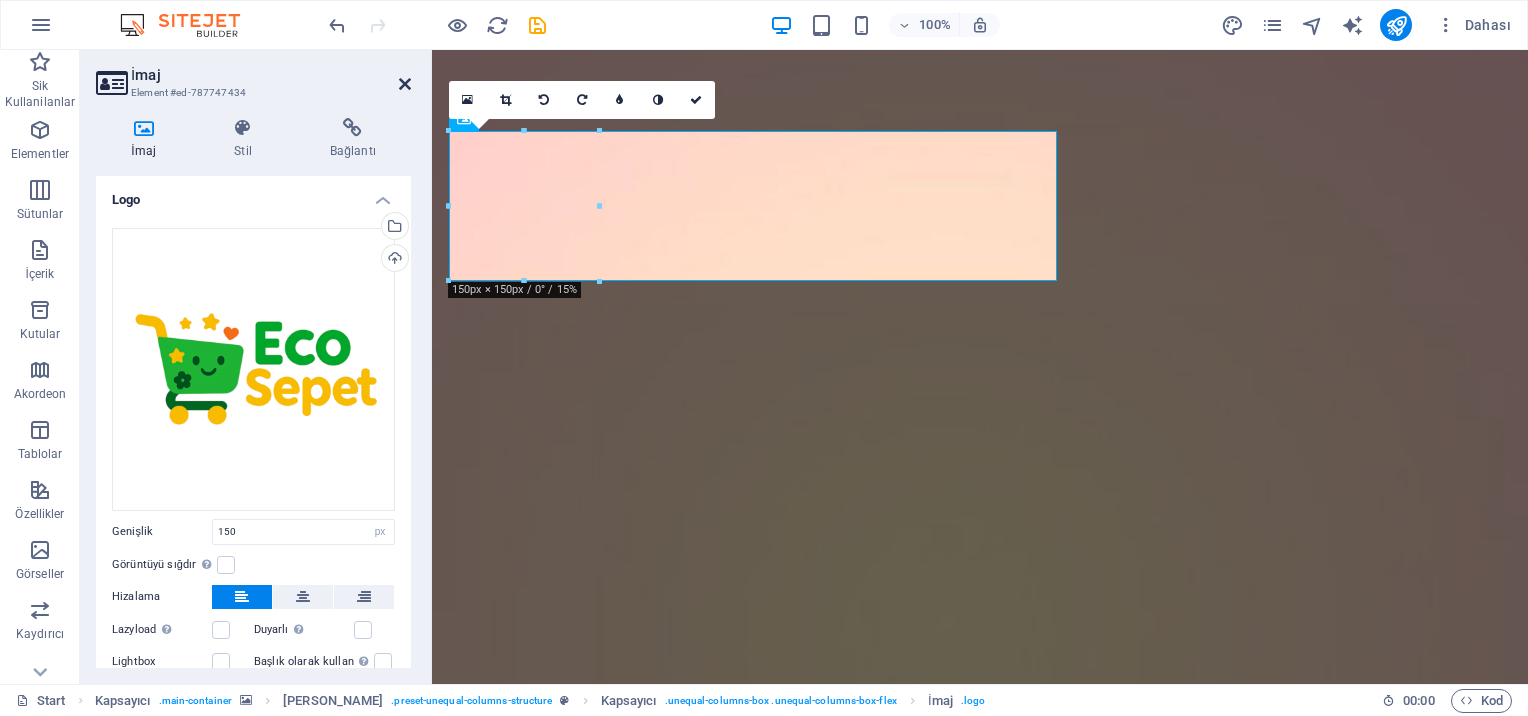 click at bounding box center (405, 84) 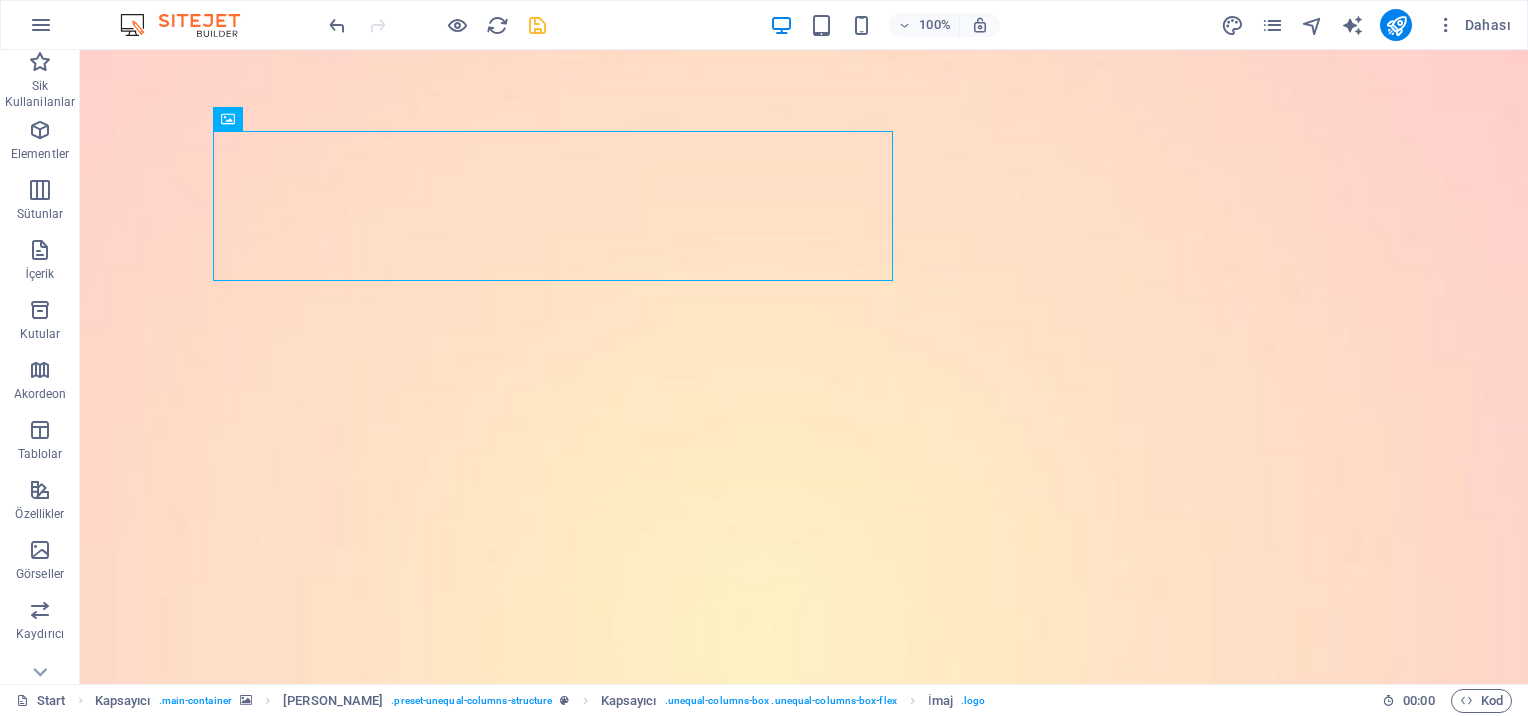 click at bounding box center [537, 25] 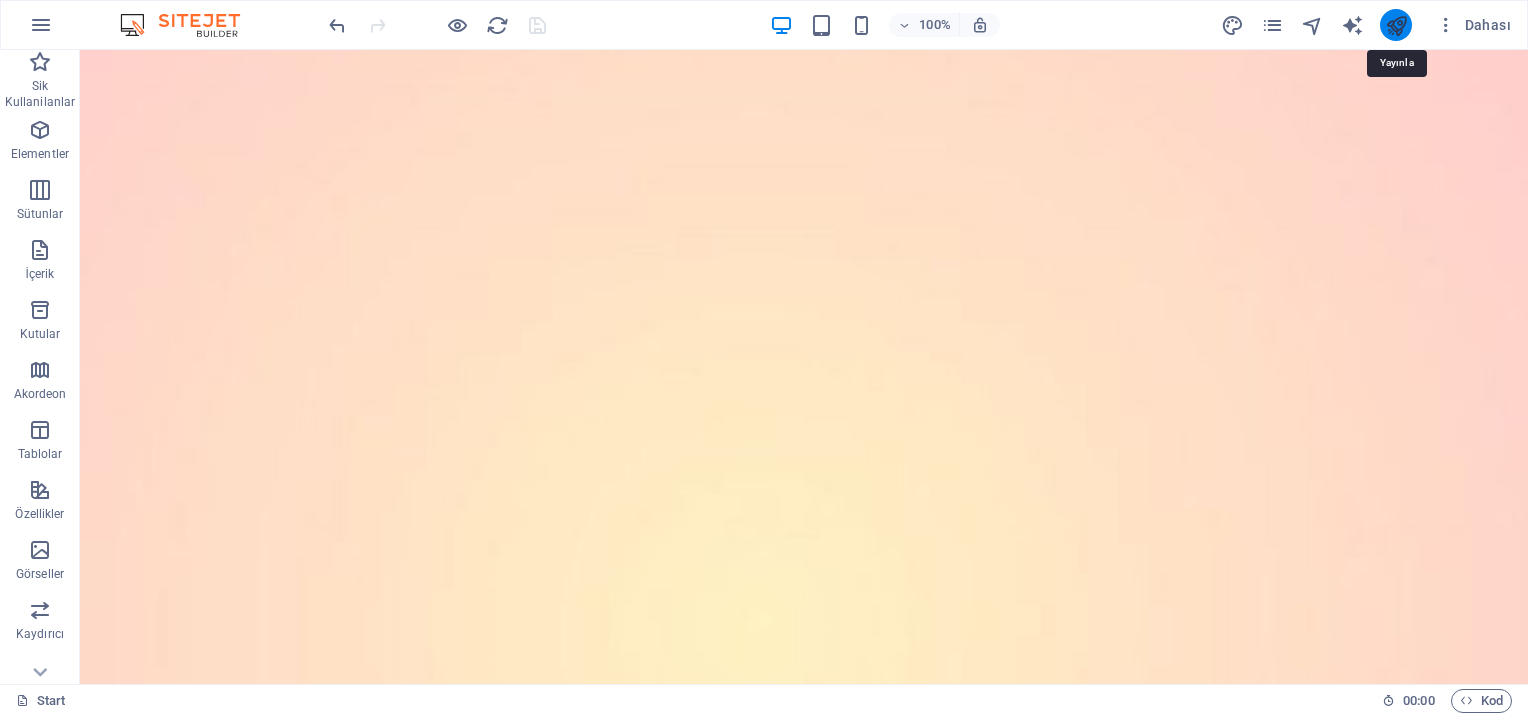 click at bounding box center [1396, 25] 